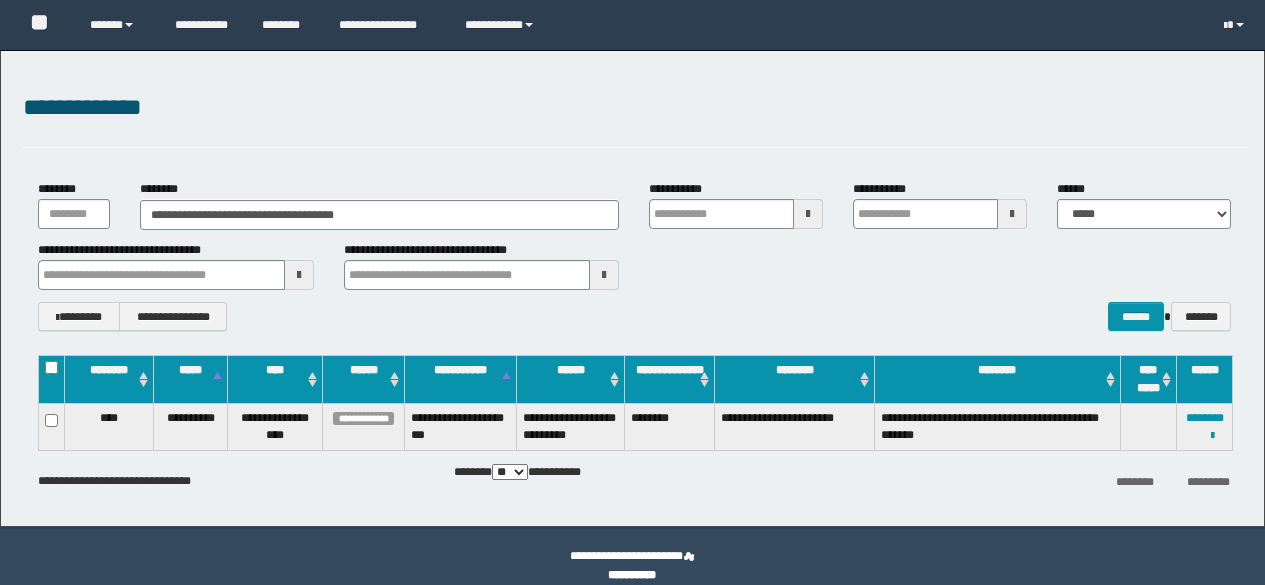 scroll, scrollTop: 0, scrollLeft: 0, axis: both 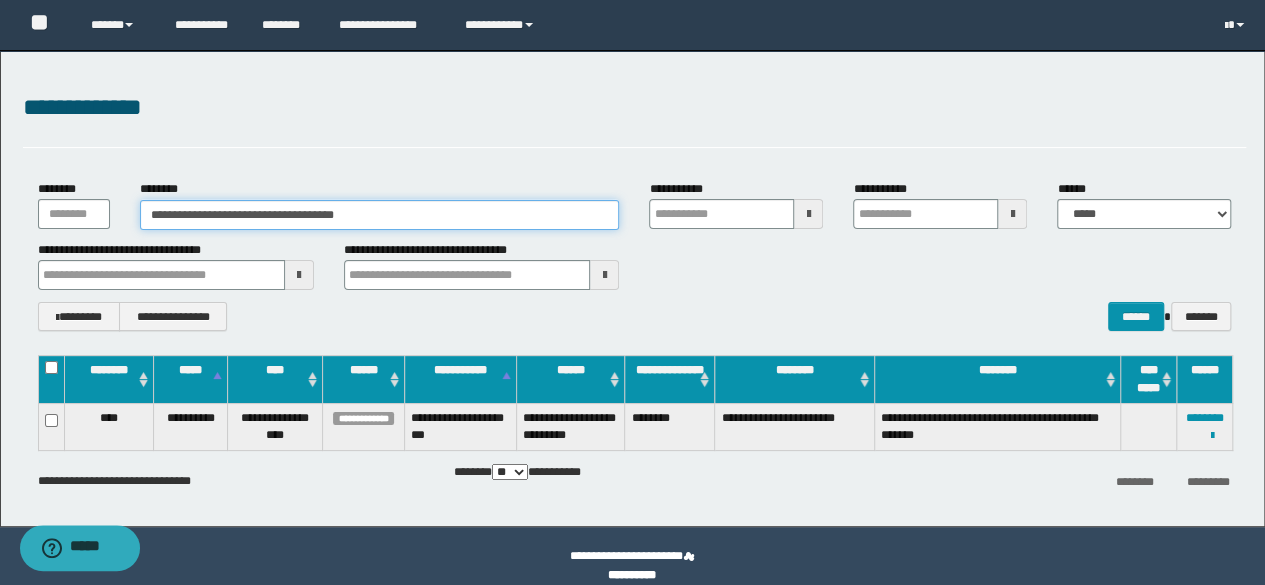drag, startPoint x: 414, startPoint y: 213, endPoint x: 4, endPoint y: 157, distance: 413.80673 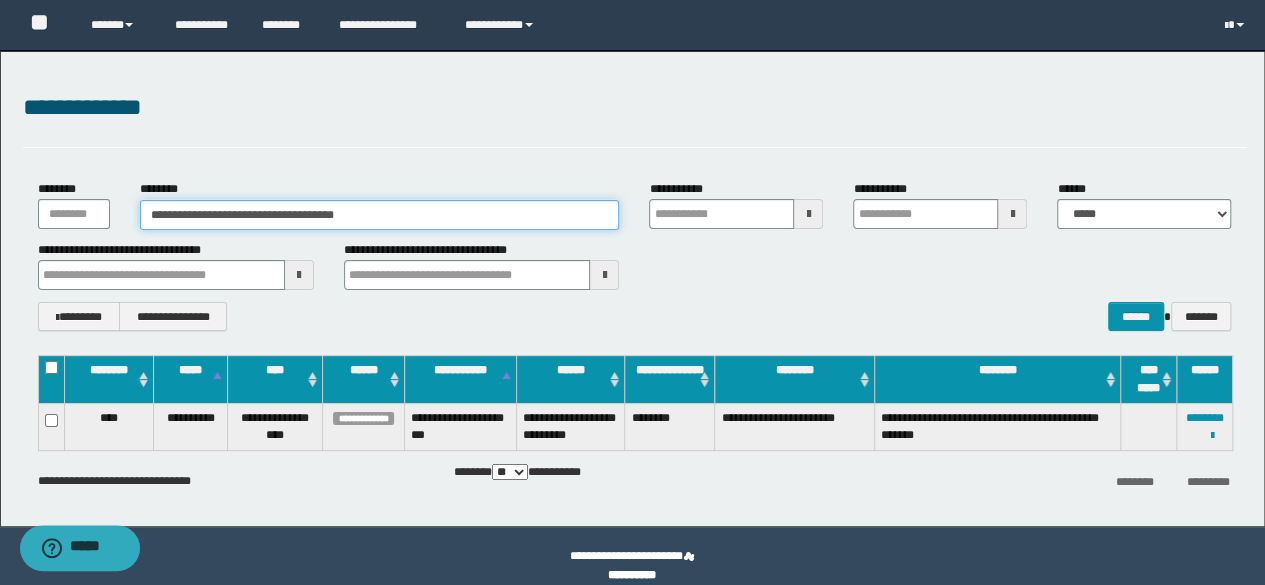 paste 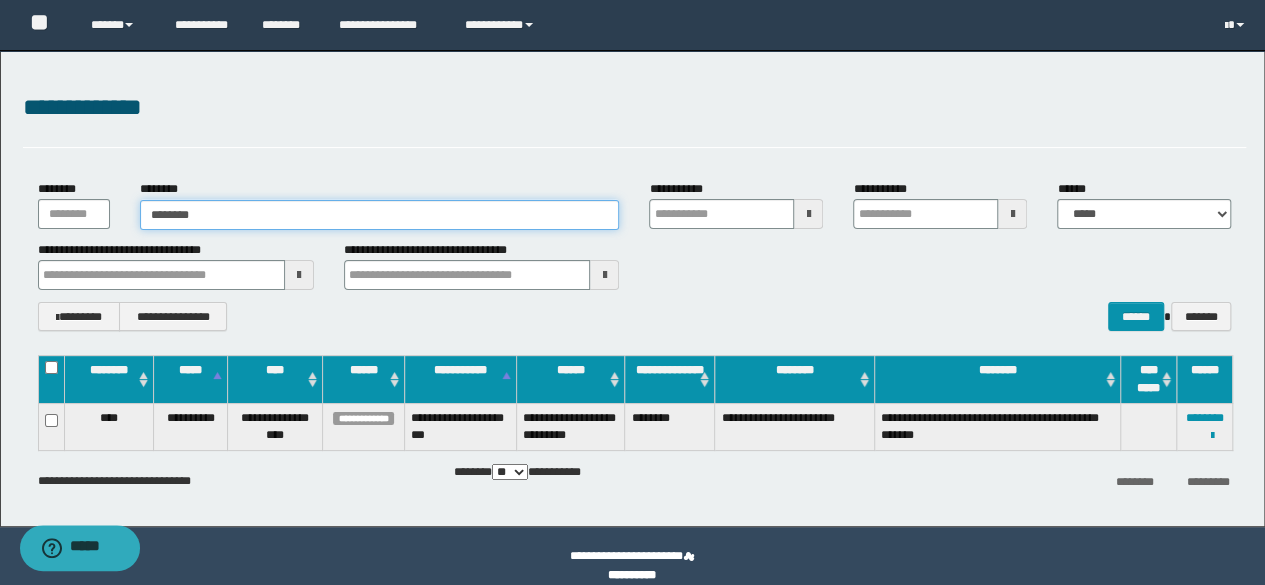 type on "********" 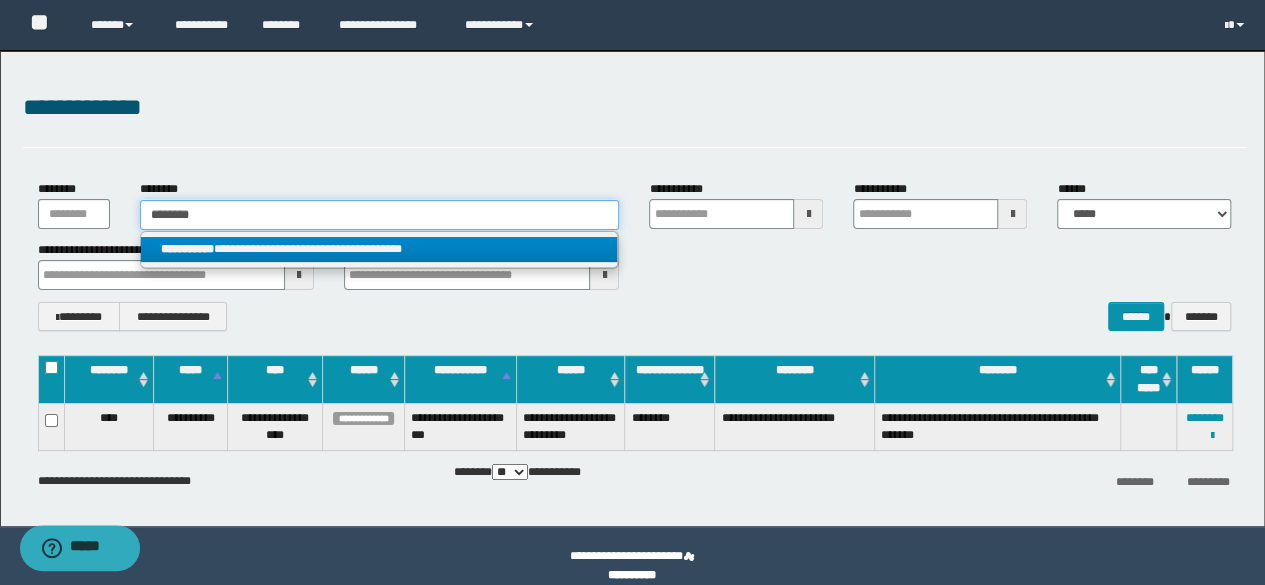 type on "********" 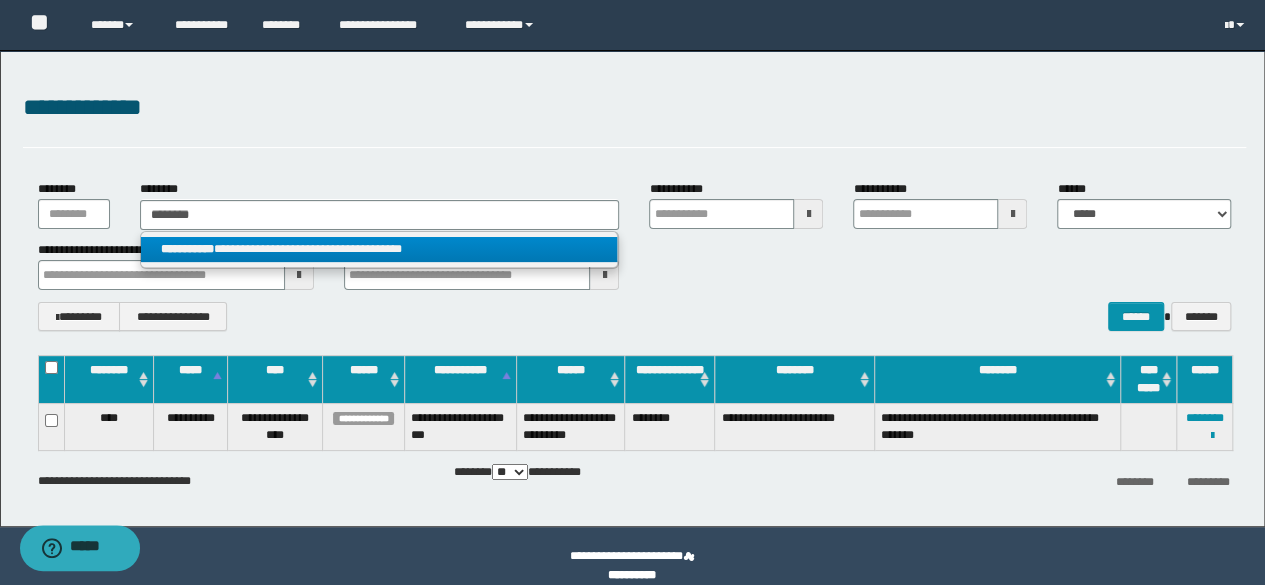 click on "**********" at bounding box center (379, 249) 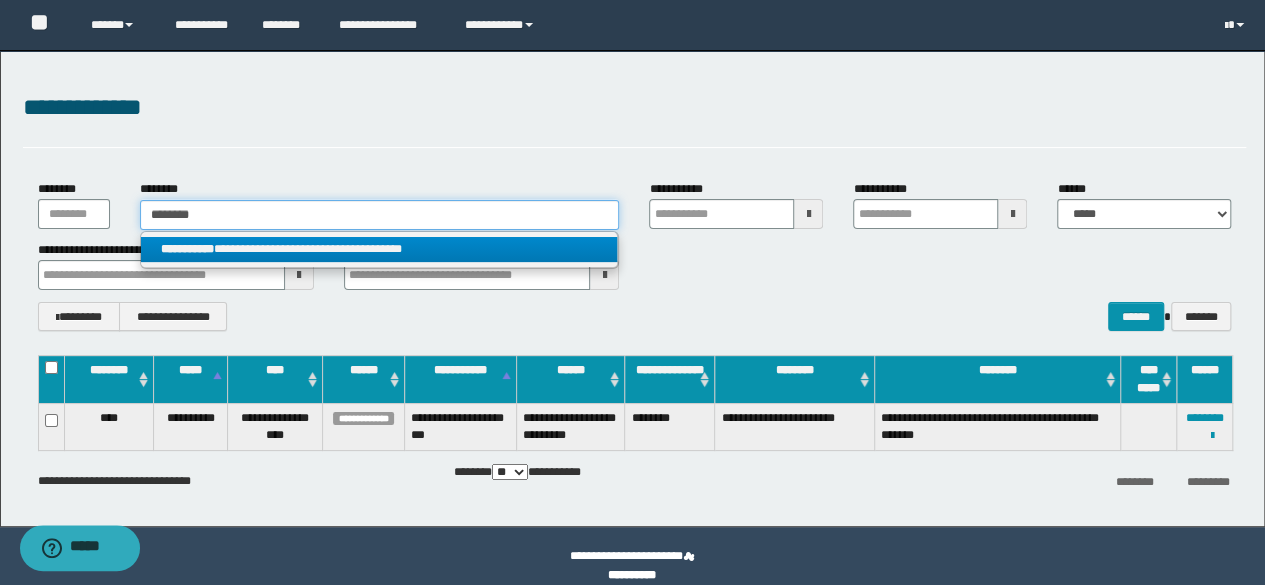 type 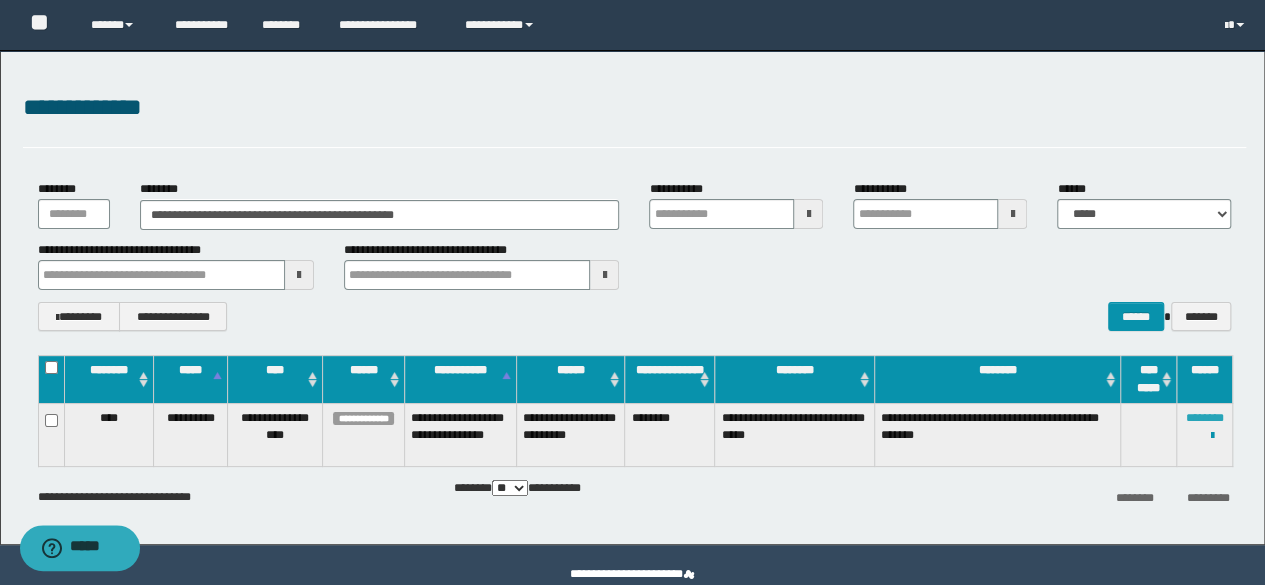 click on "********" at bounding box center [1205, 418] 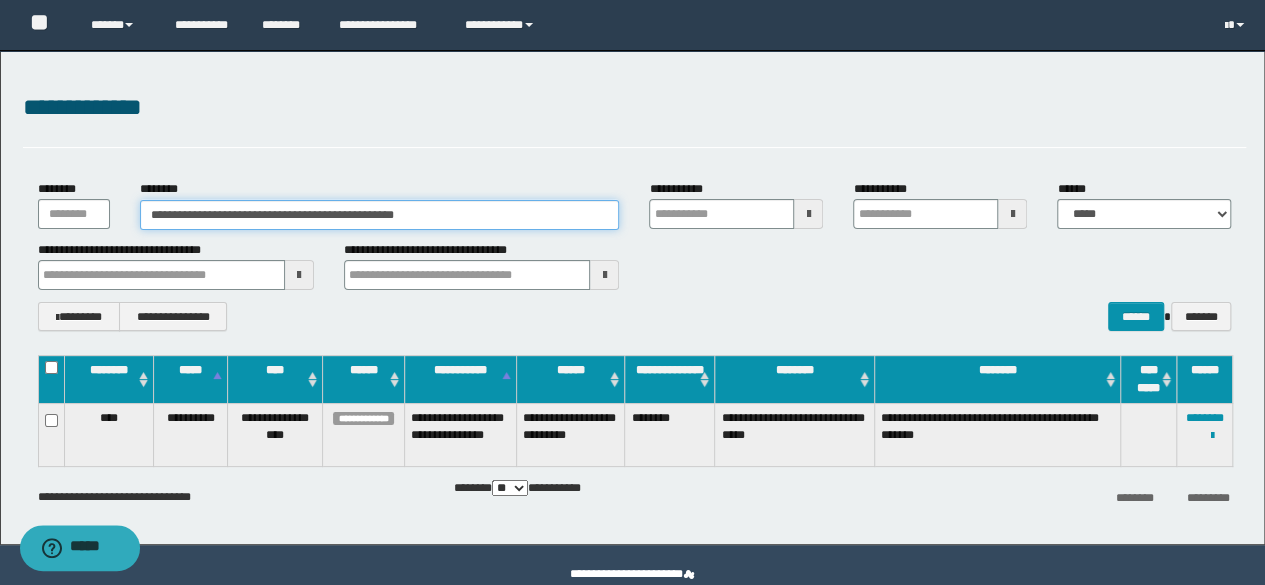 drag, startPoint x: 506, startPoint y: 214, endPoint x: 0, endPoint y: 181, distance: 507.07495 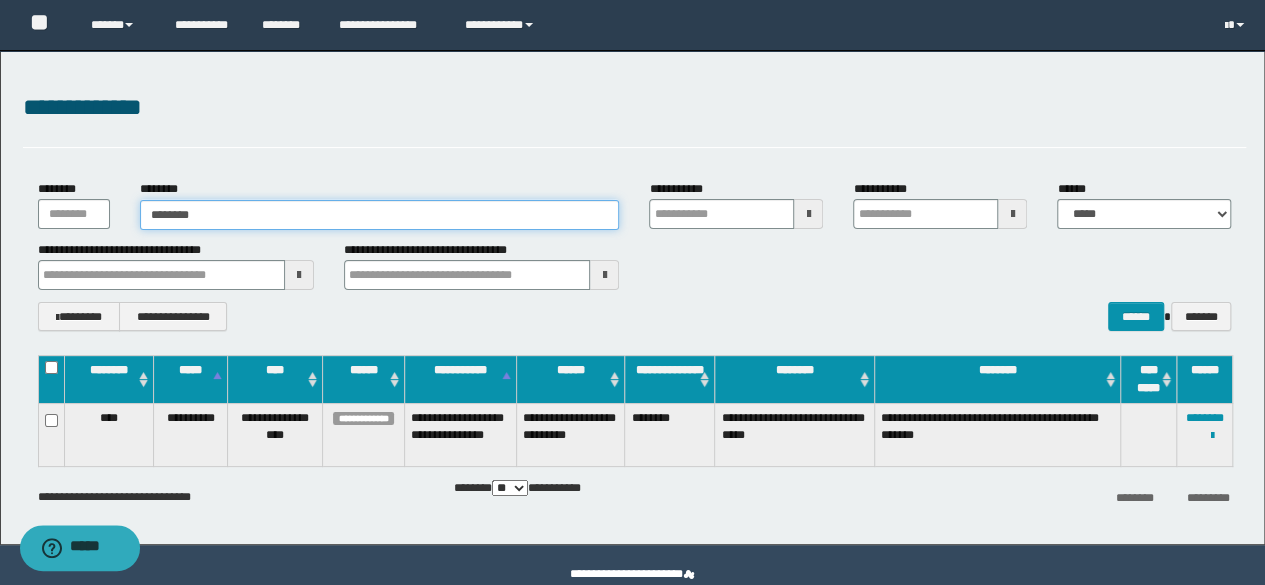 type on "********" 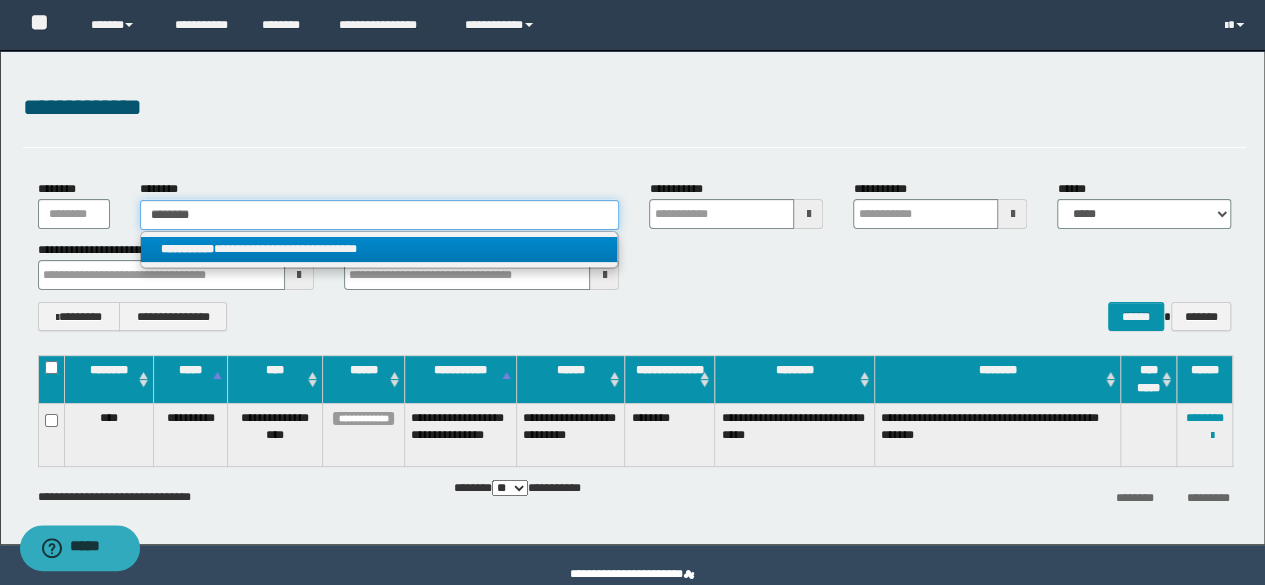 type on "********" 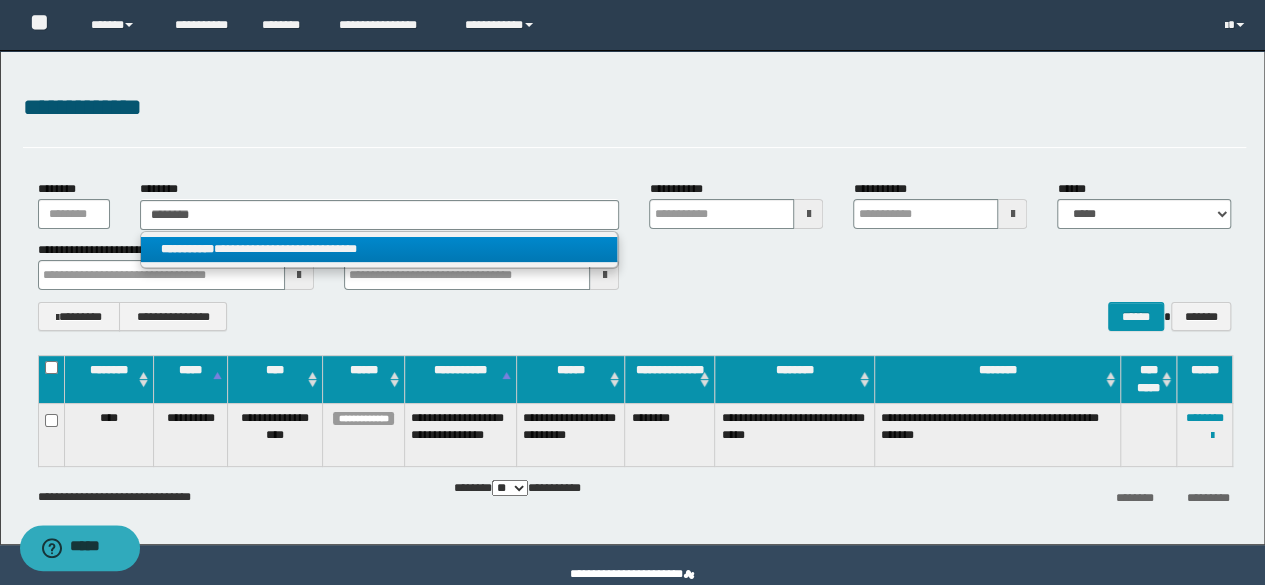 click on "**********" at bounding box center (379, 249) 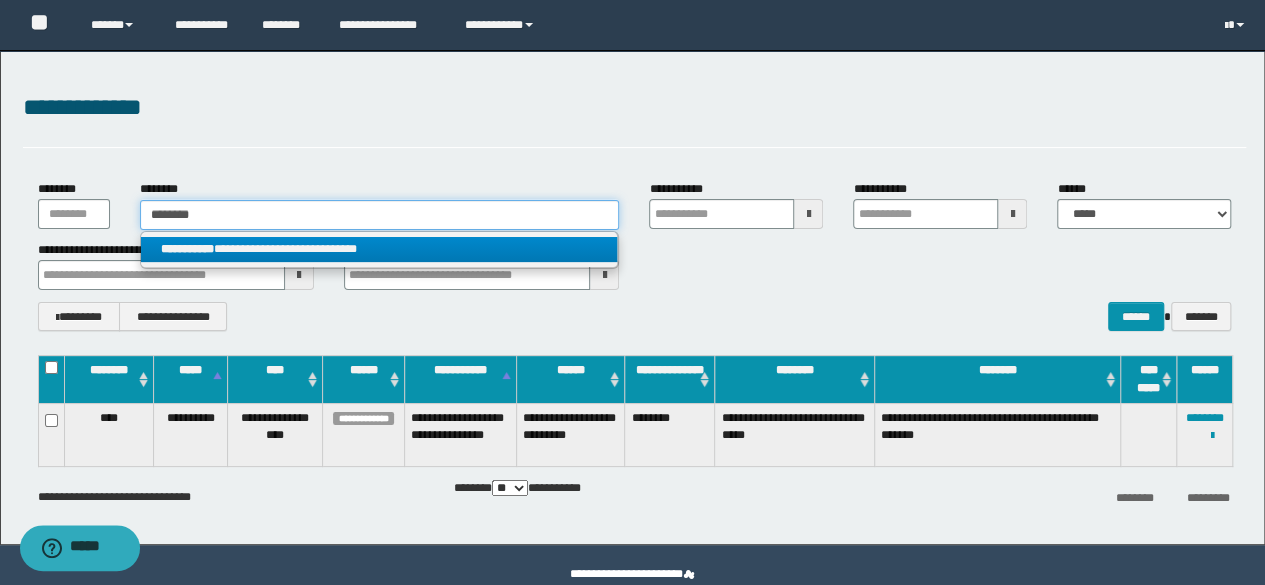 type 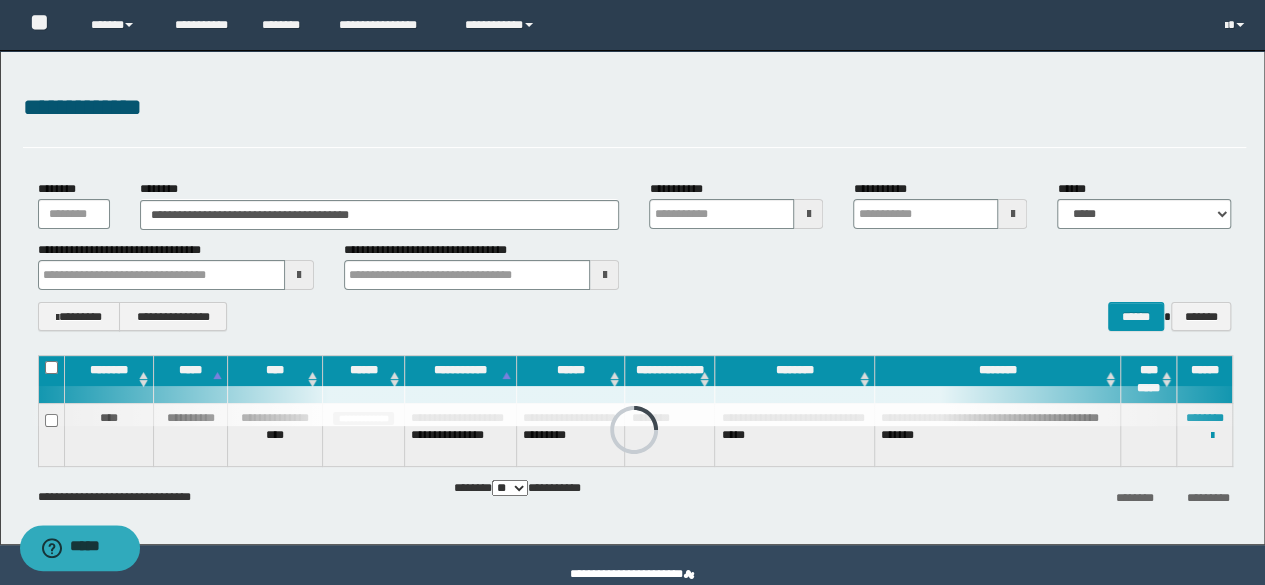 click on "**********" at bounding box center [176, 265] 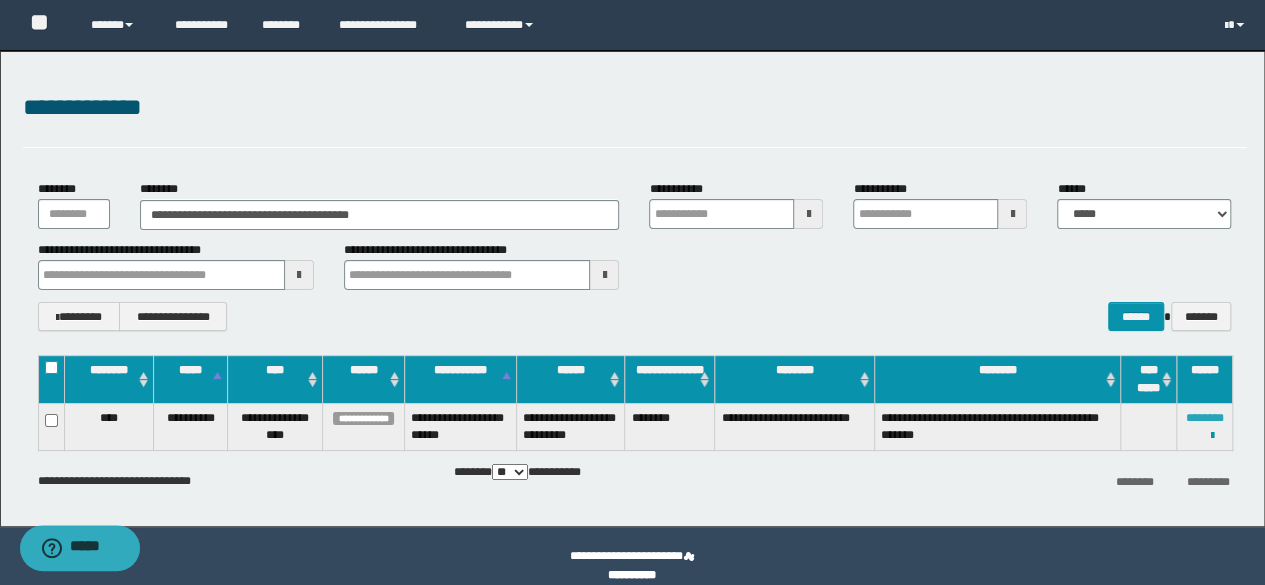 click on "********" at bounding box center [1205, 418] 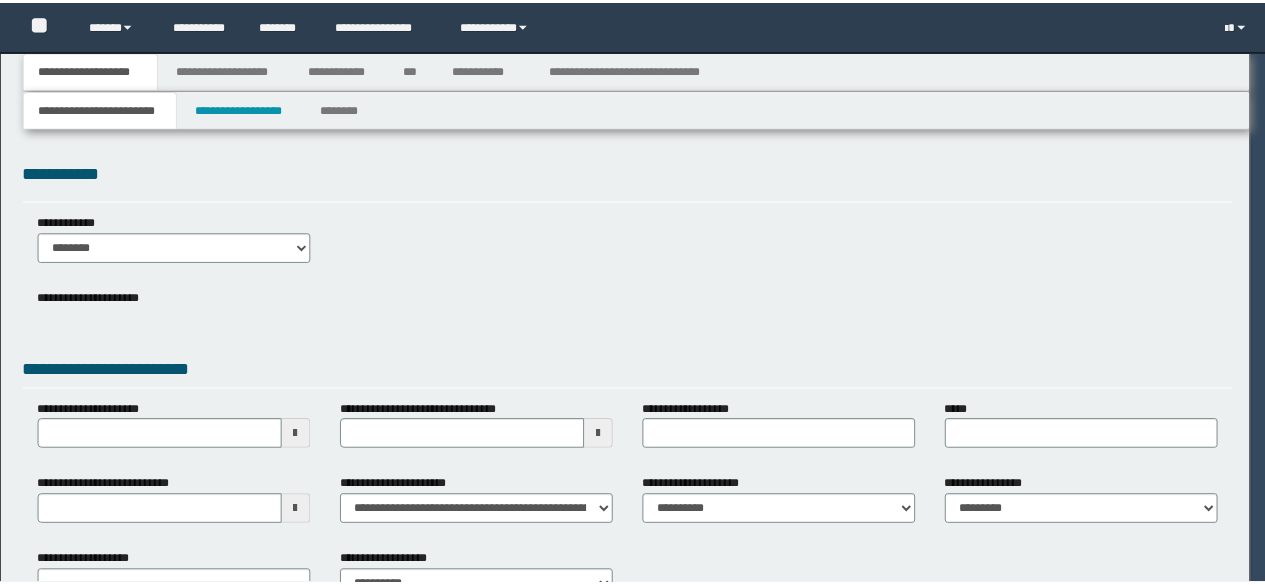 scroll, scrollTop: 0, scrollLeft: 0, axis: both 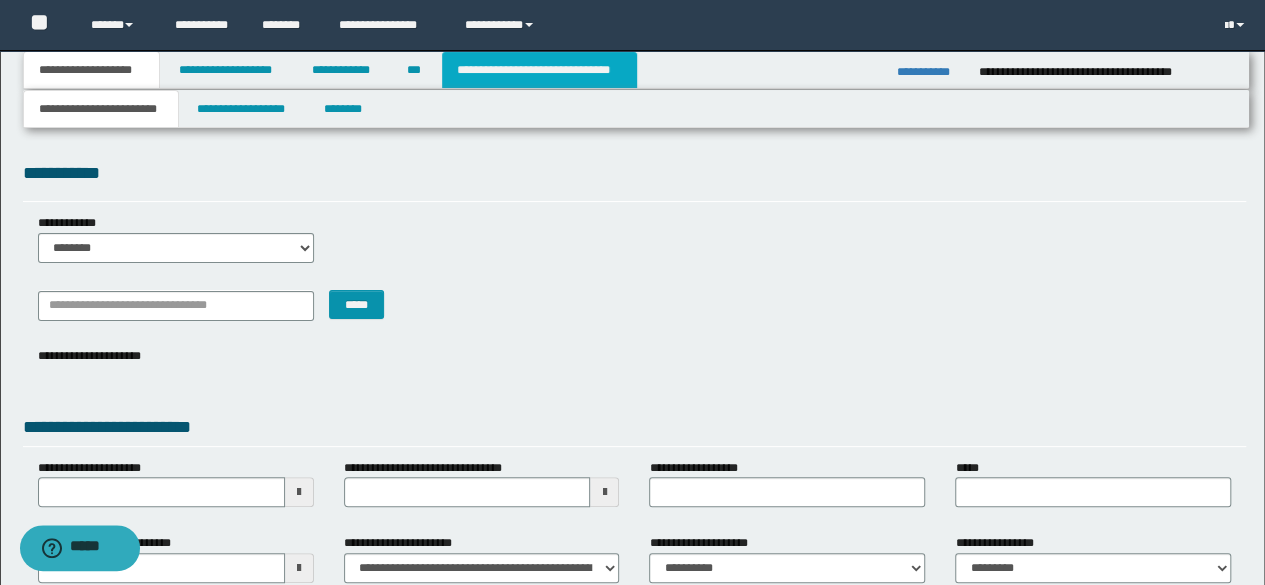 click on "**********" at bounding box center [539, 70] 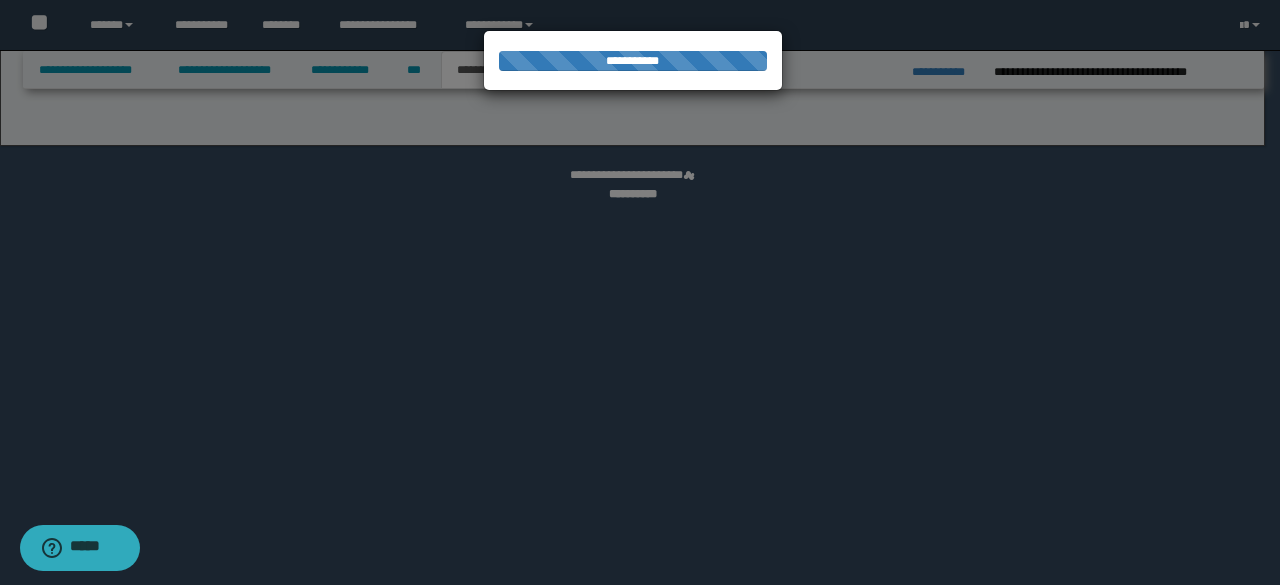 select on "*" 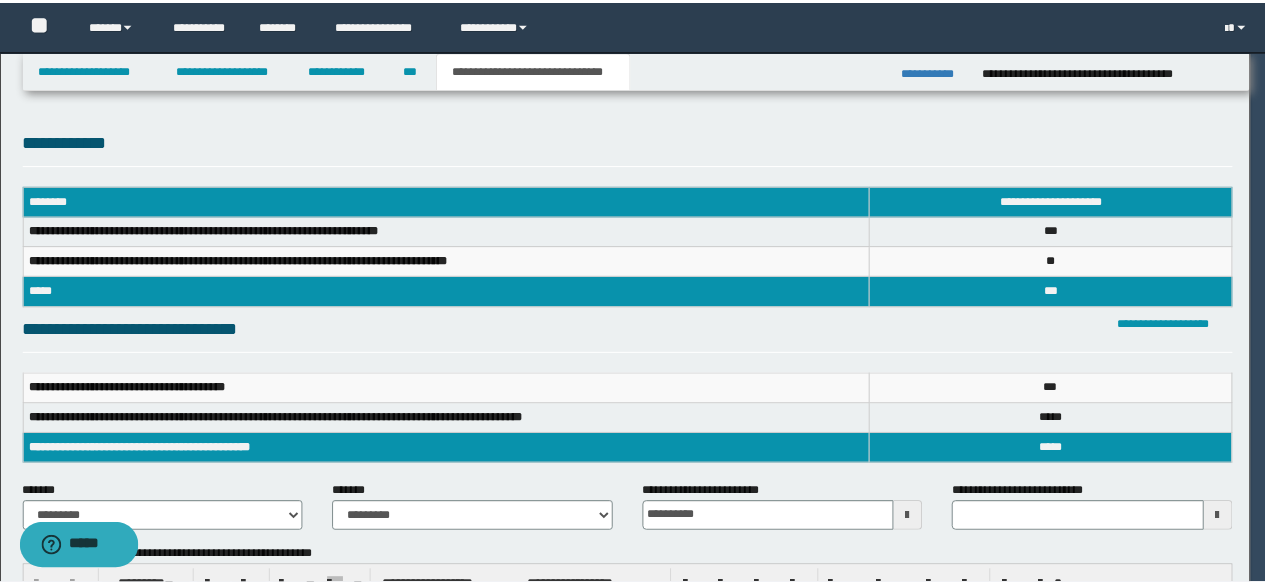 scroll, scrollTop: 0, scrollLeft: 0, axis: both 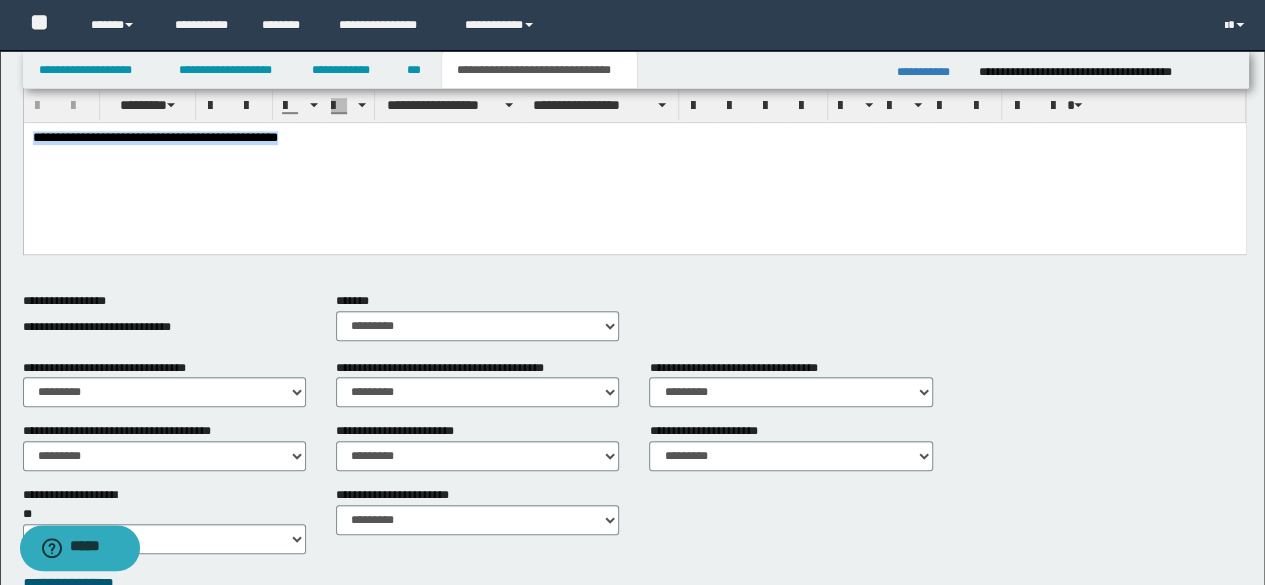 drag, startPoint x: 313, startPoint y: 142, endPoint x: 0, endPoint y: 127, distance: 313.35922 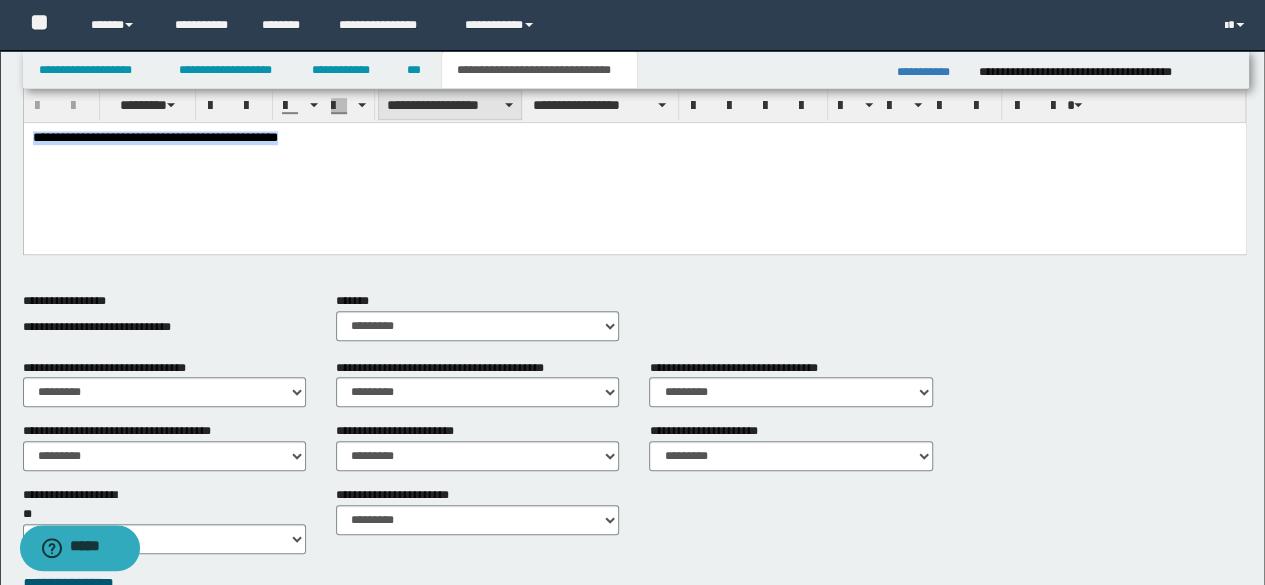 click on "**********" at bounding box center [450, 105] 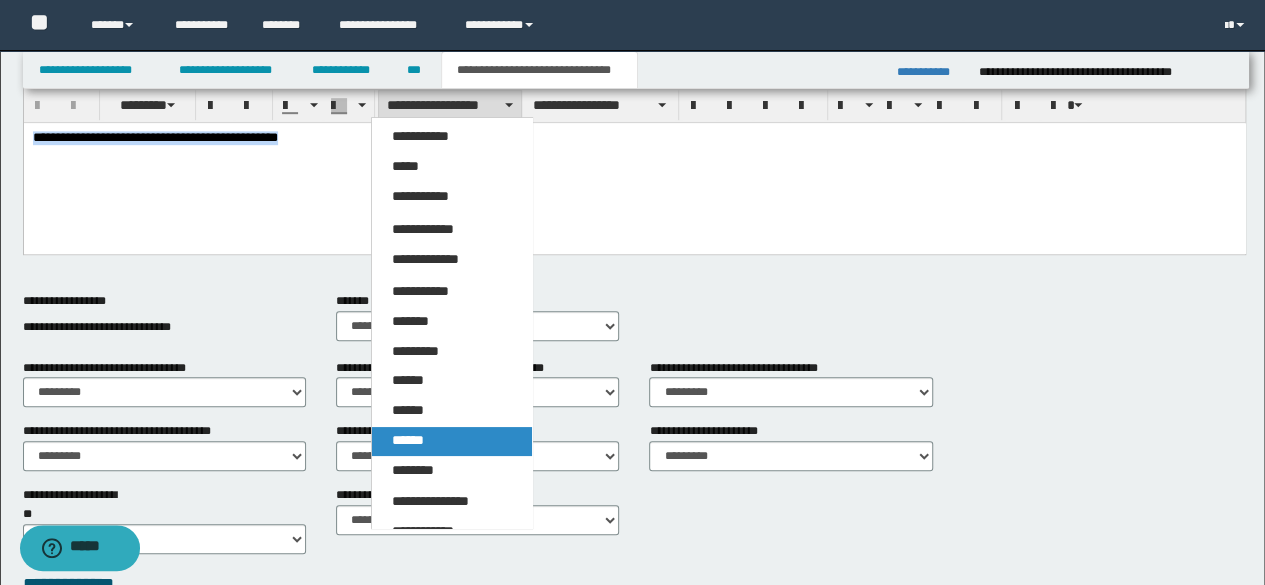 click on "******" at bounding box center (451, 441) 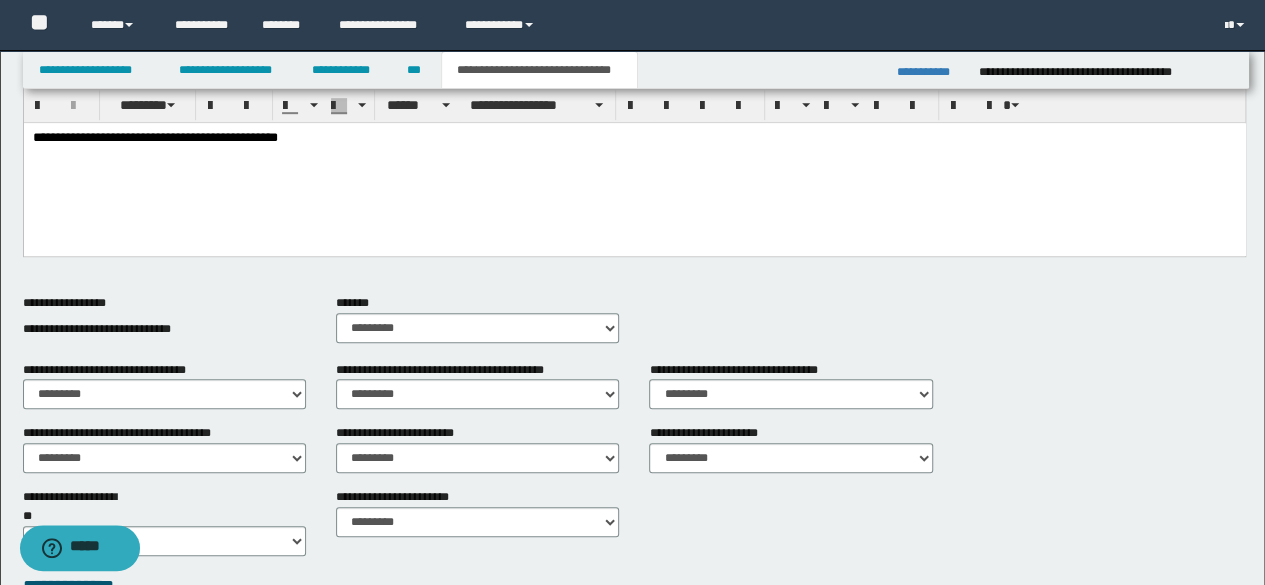 click on "**********" at bounding box center (634, 163) 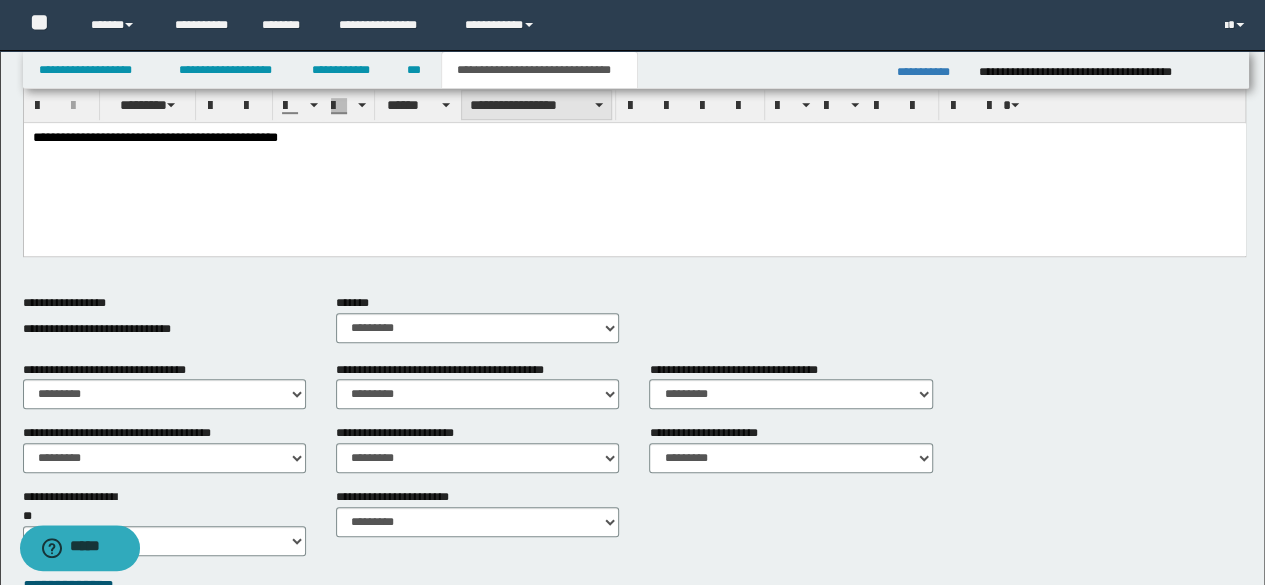 click on "**********" at bounding box center (536, 105) 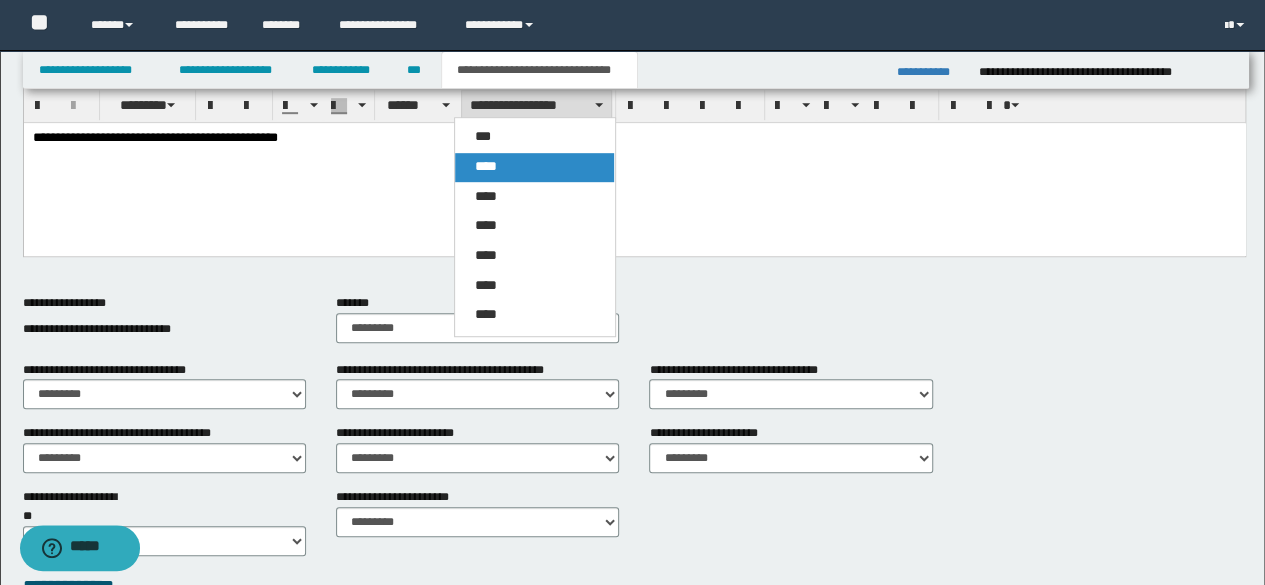 click on "****" at bounding box center (534, 167) 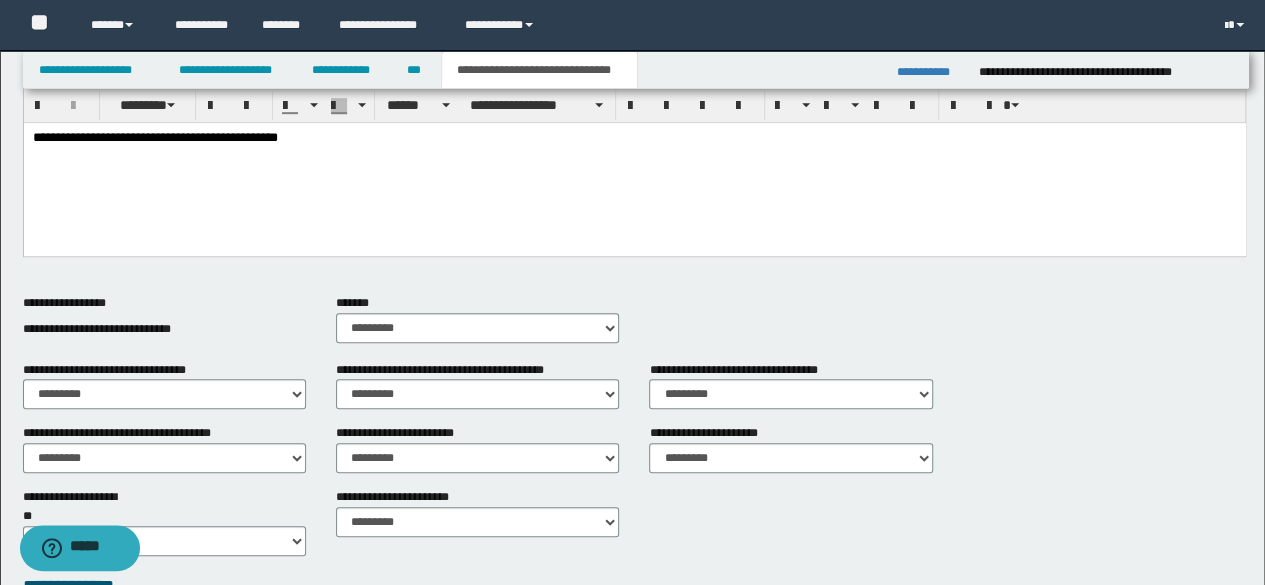 click on "**********" at bounding box center [154, 136] 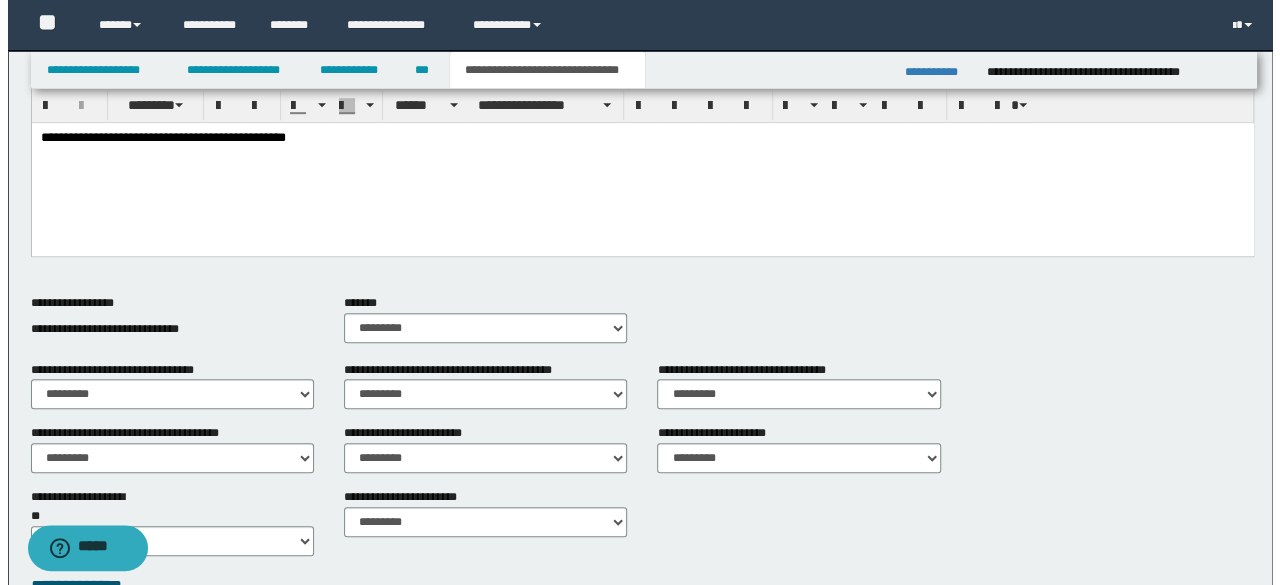 scroll, scrollTop: 0, scrollLeft: 0, axis: both 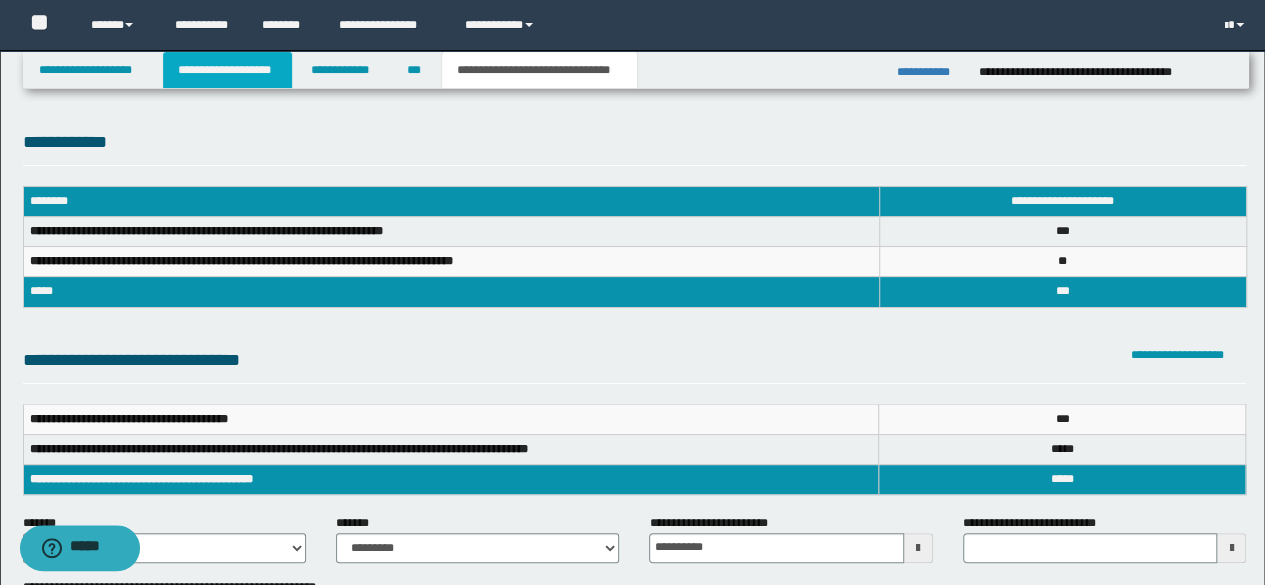 click on "**********" at bounding box center (227, 70) 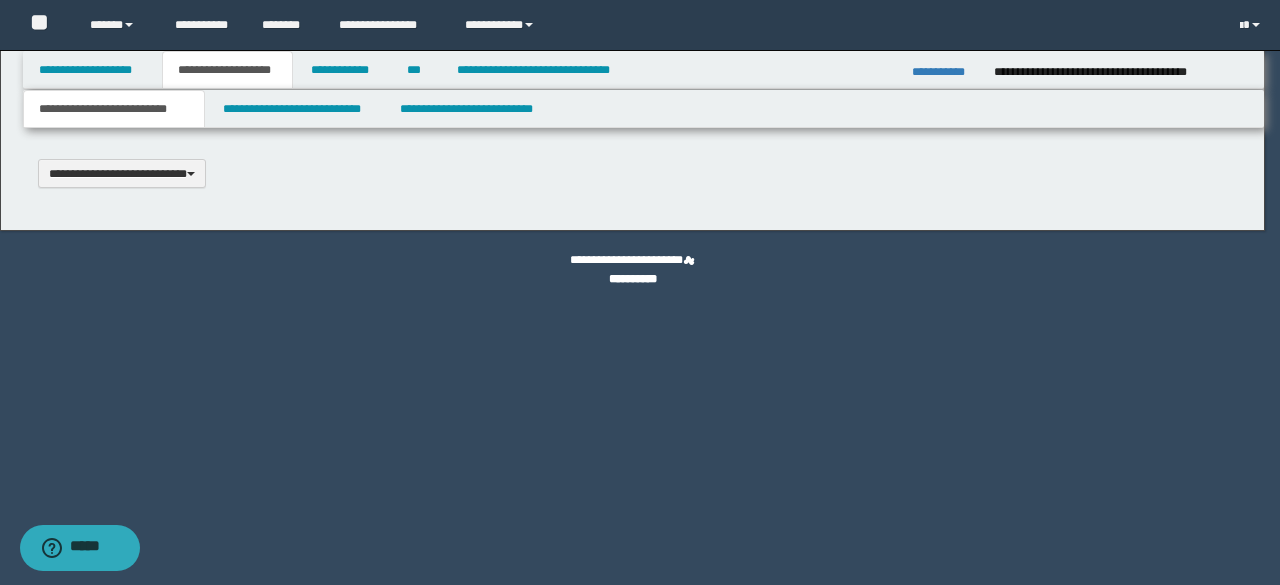 type 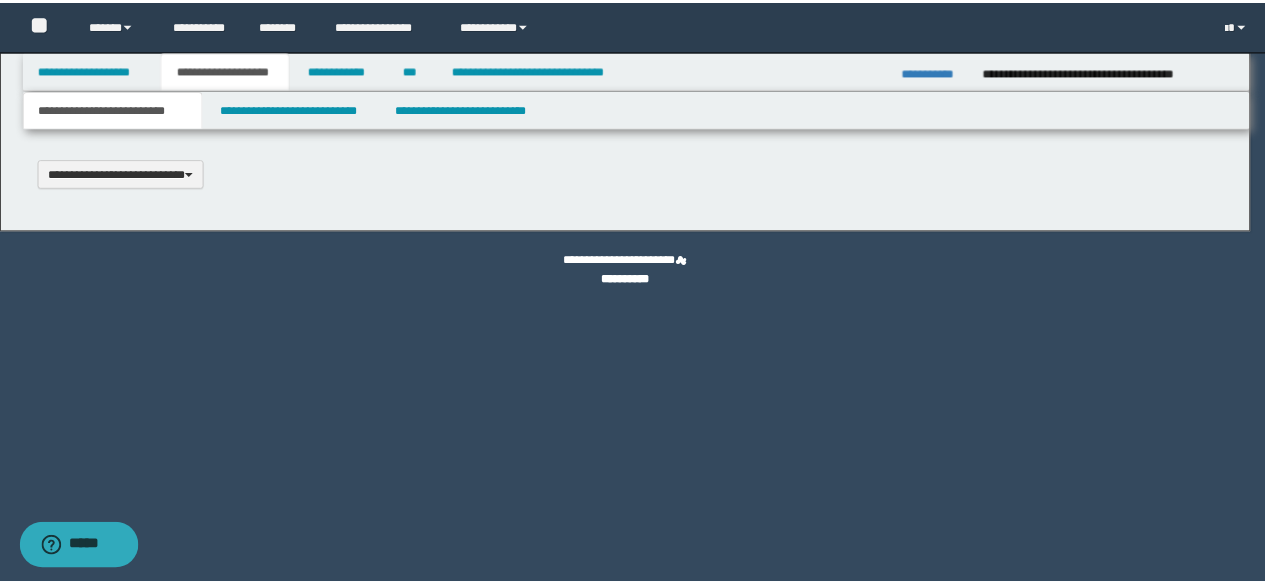 scroll, scrollTop: 0, scrollLeft: 0, axis: both 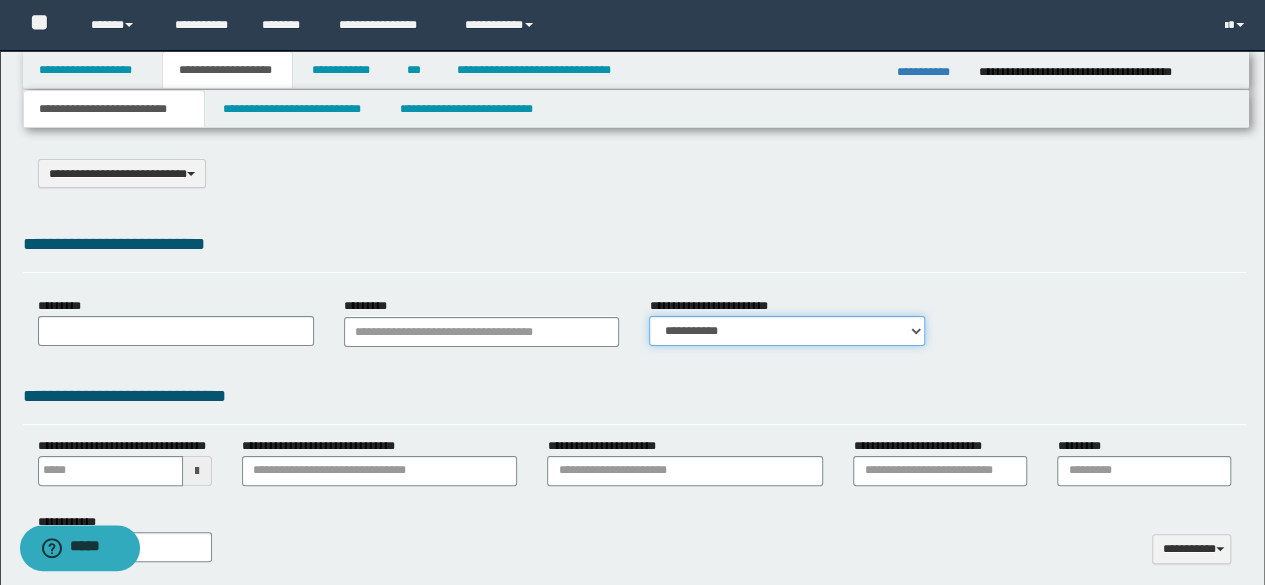 click on "**********" at bounding box center (787, 331) 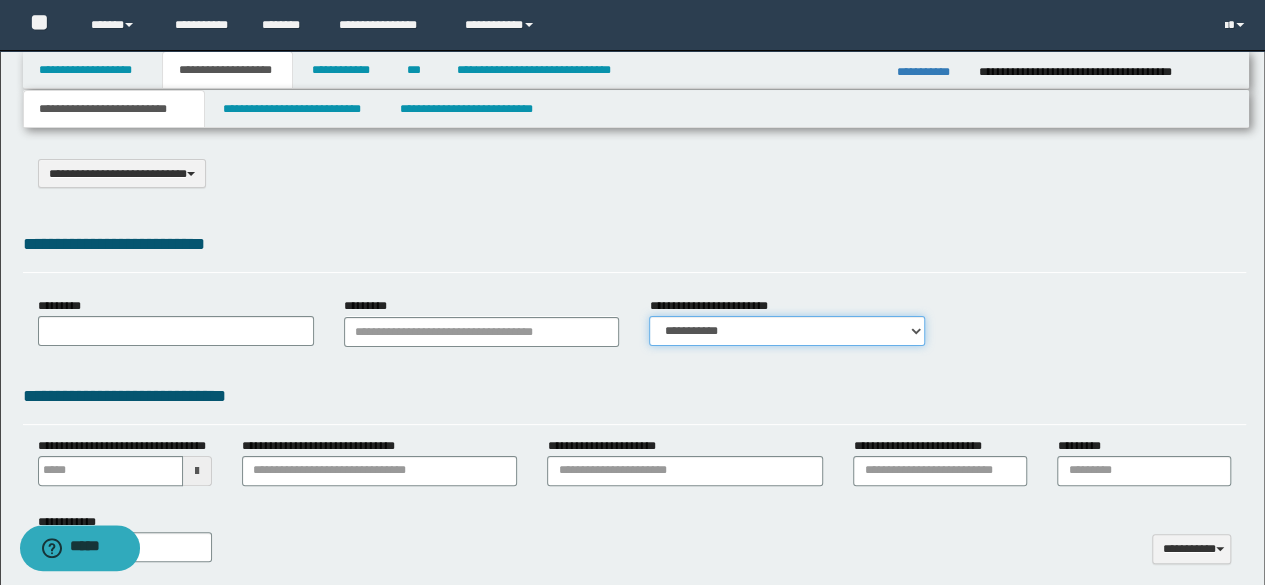 select on "*" 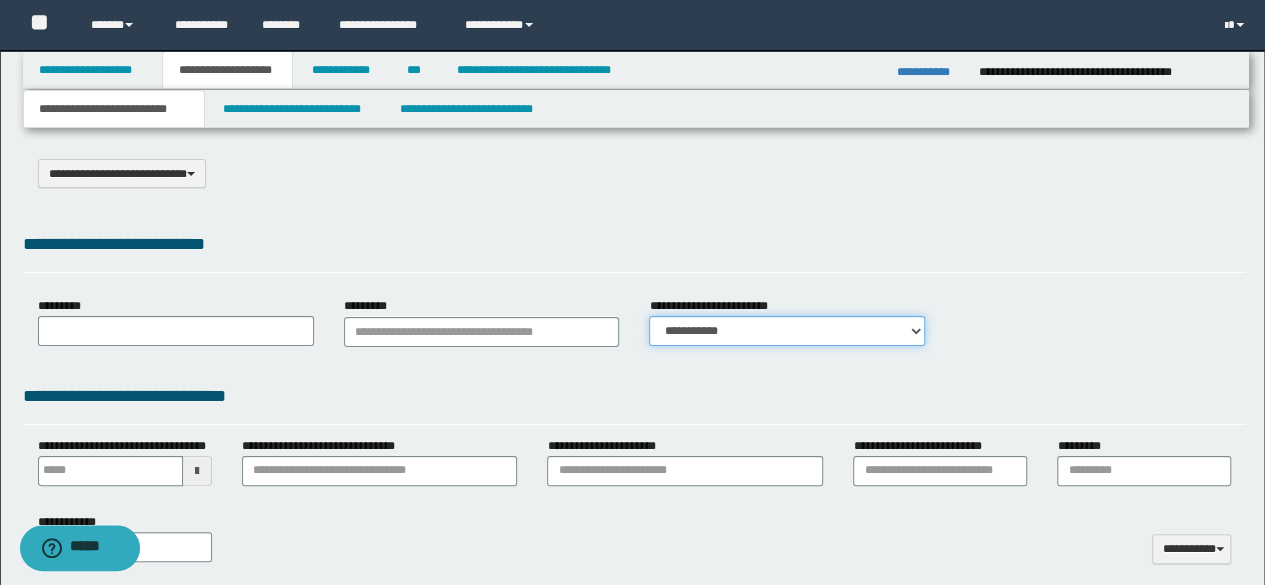 click on "**********" at bounding box center (787, 331) 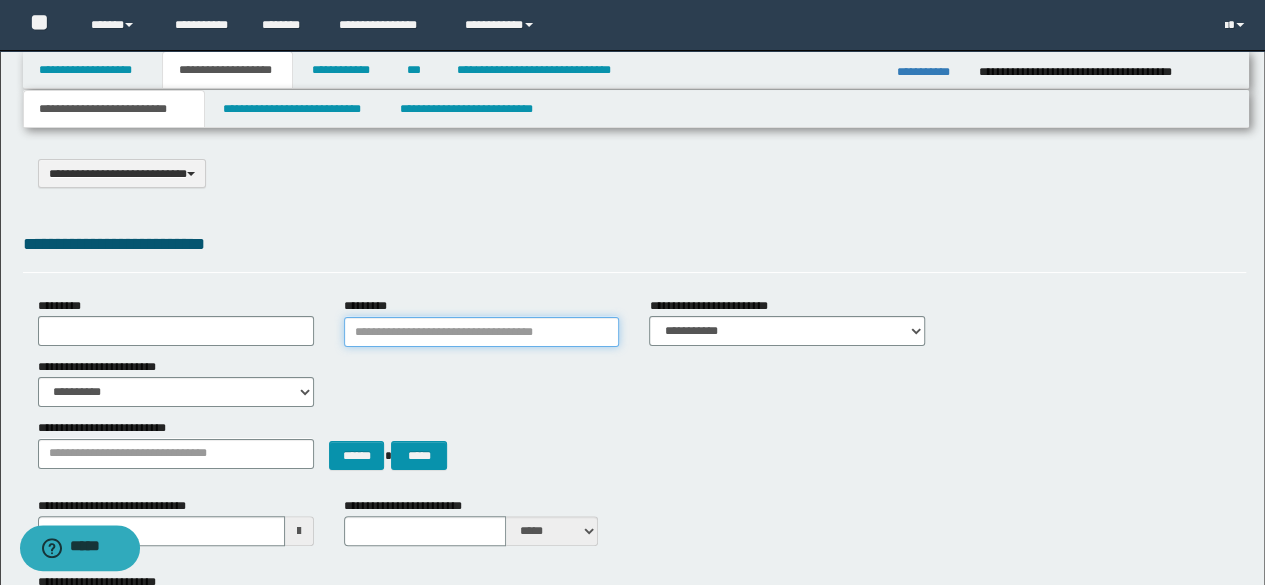 click on "*********" at bounding box center (482, 332) 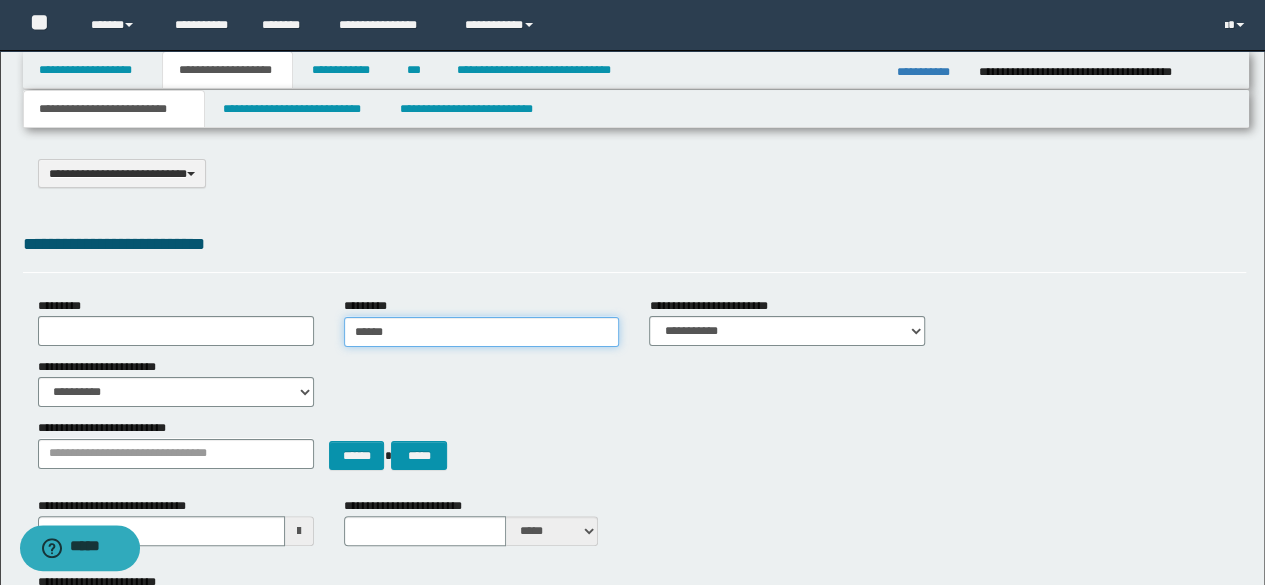 type on "*******" 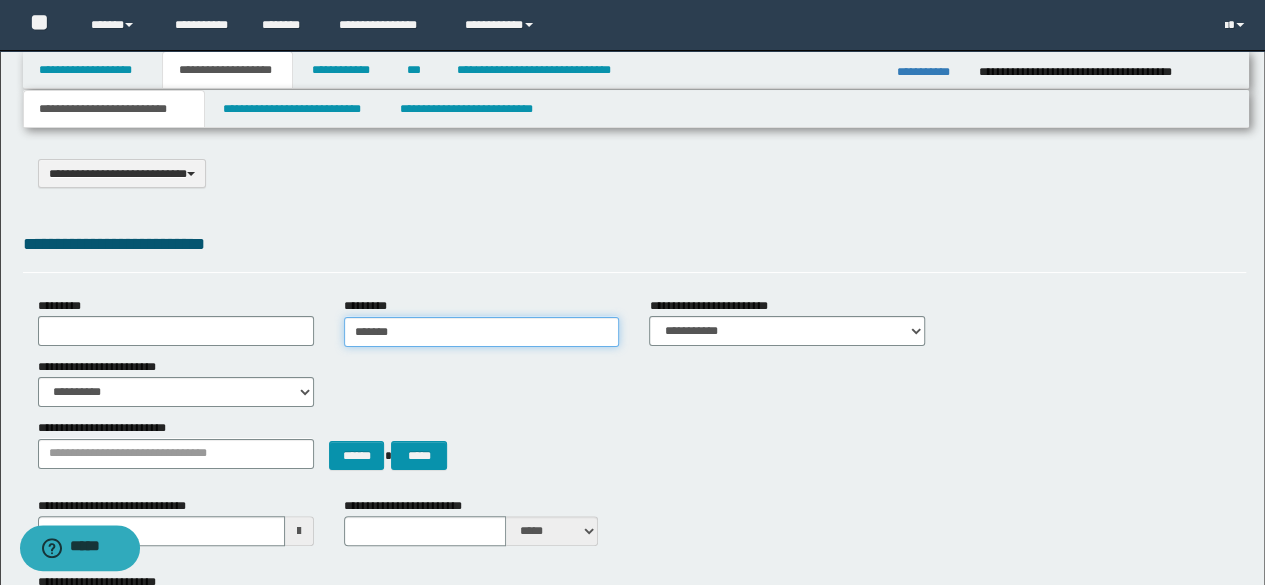 type on "*******" 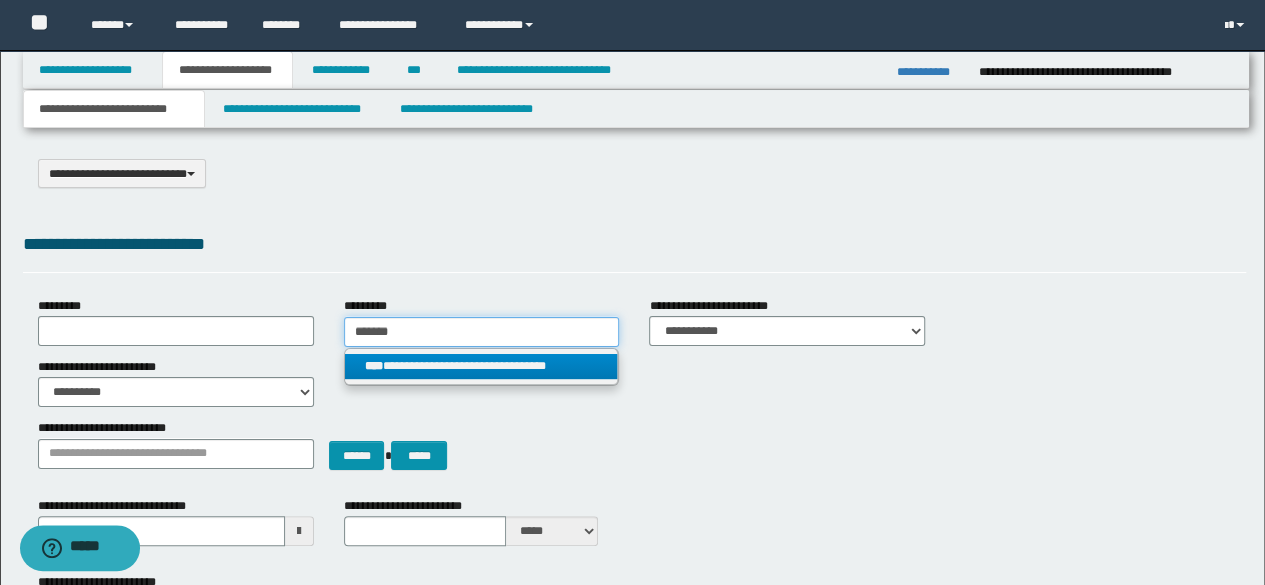 type on "*******" 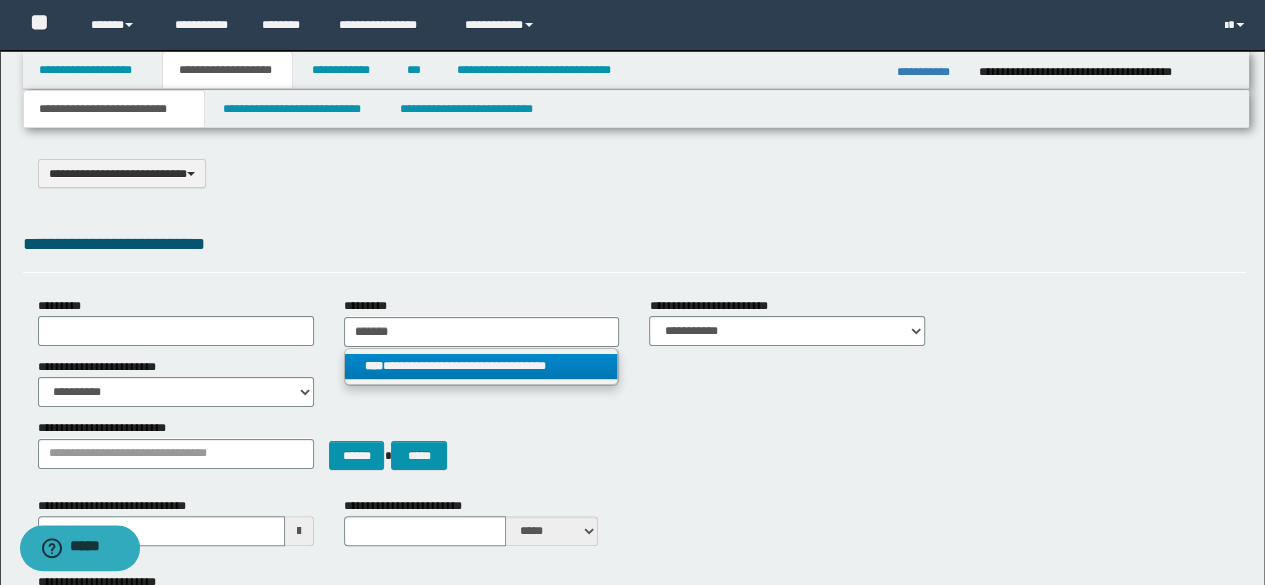 click on "**********" at bounding box center [481, 366] 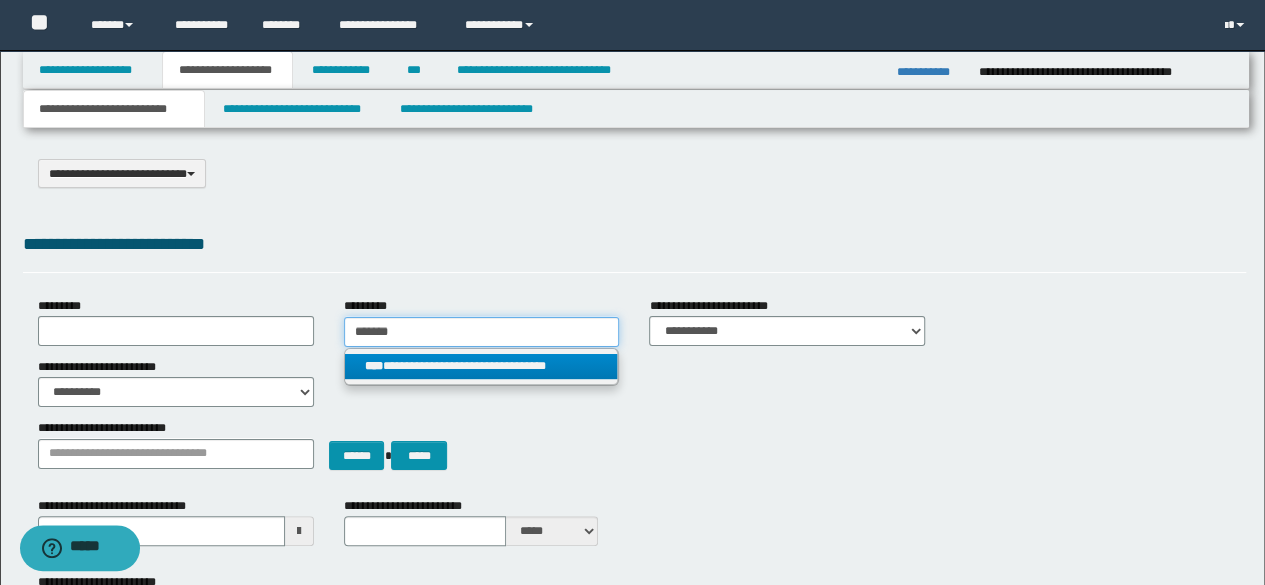 type 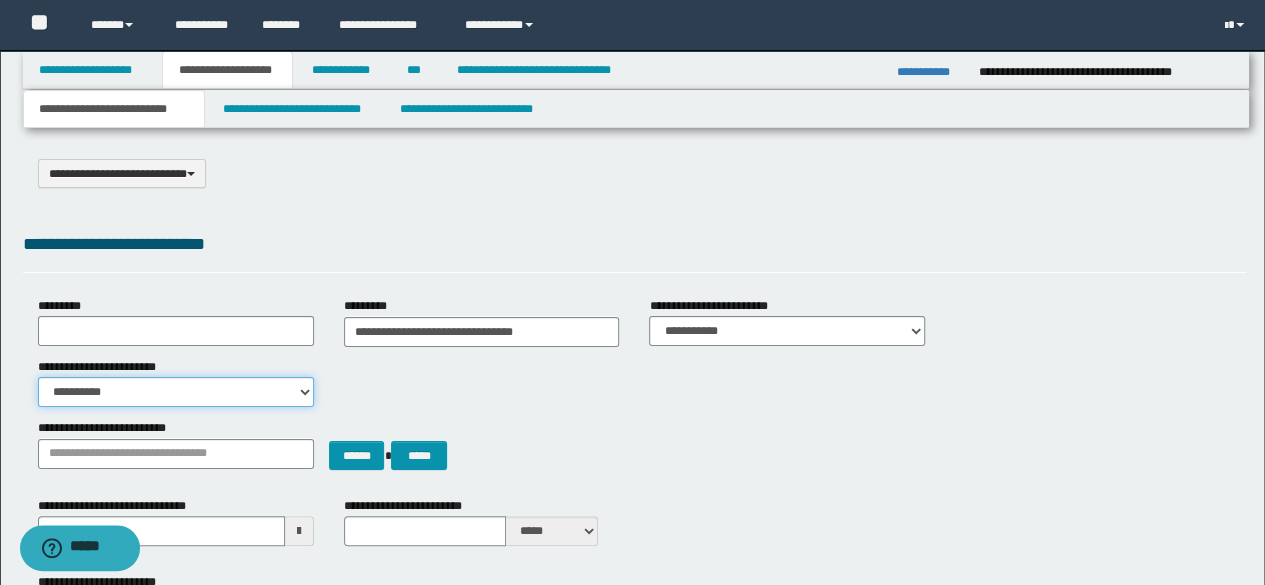 click on "**********" at bounding box center [176, 392] 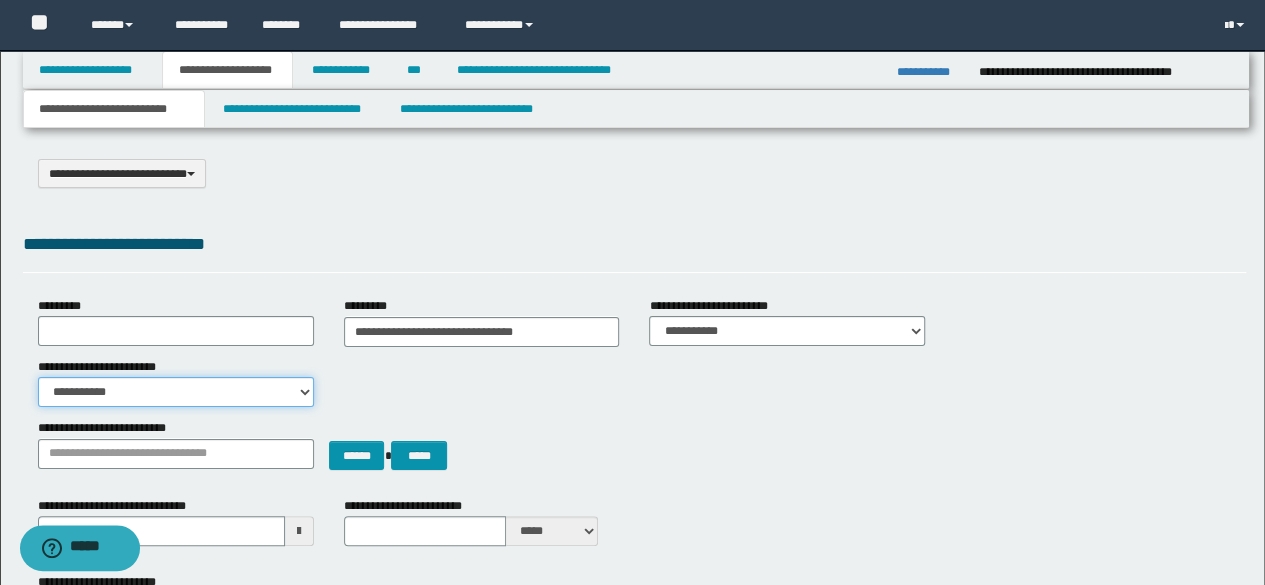 click on "**********" at bounding box center [176, 392] 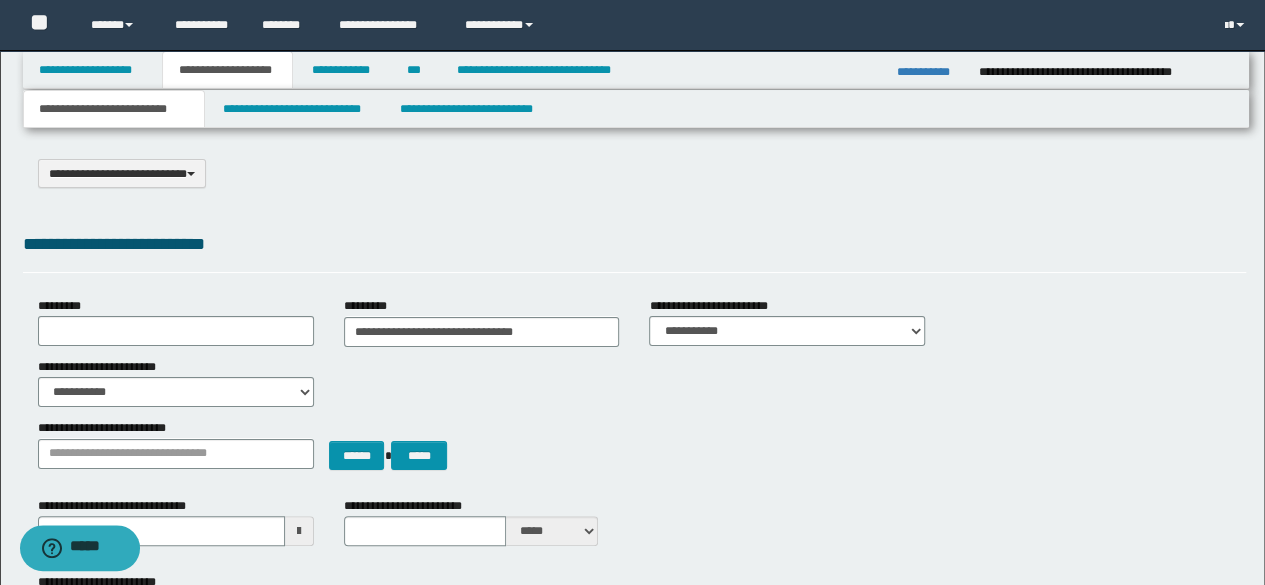 click on "**********" at bounding box center [635, 244] 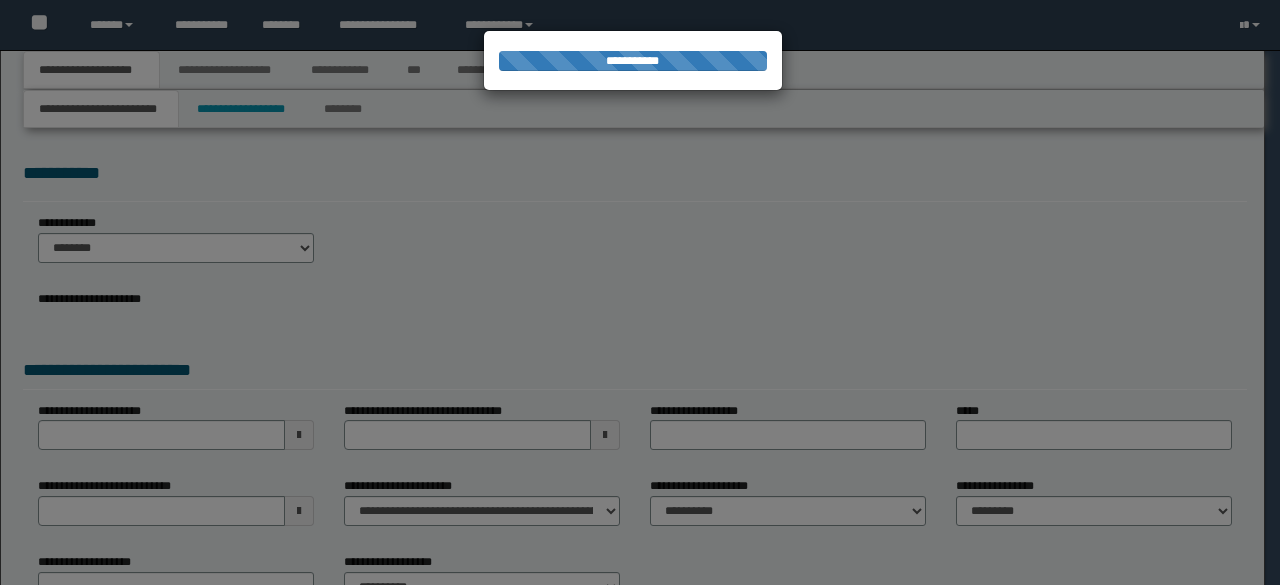 scroll, scrollTop: 0, scrollLeft: 0, axis: both 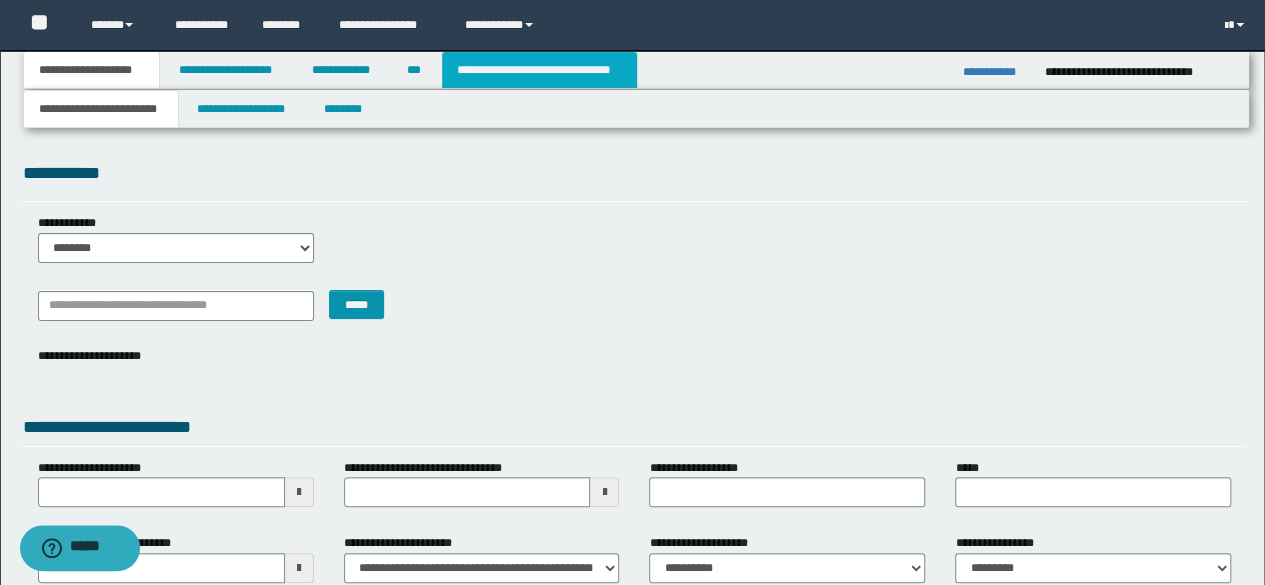 click on "**********" at bounding box center [539, 70] 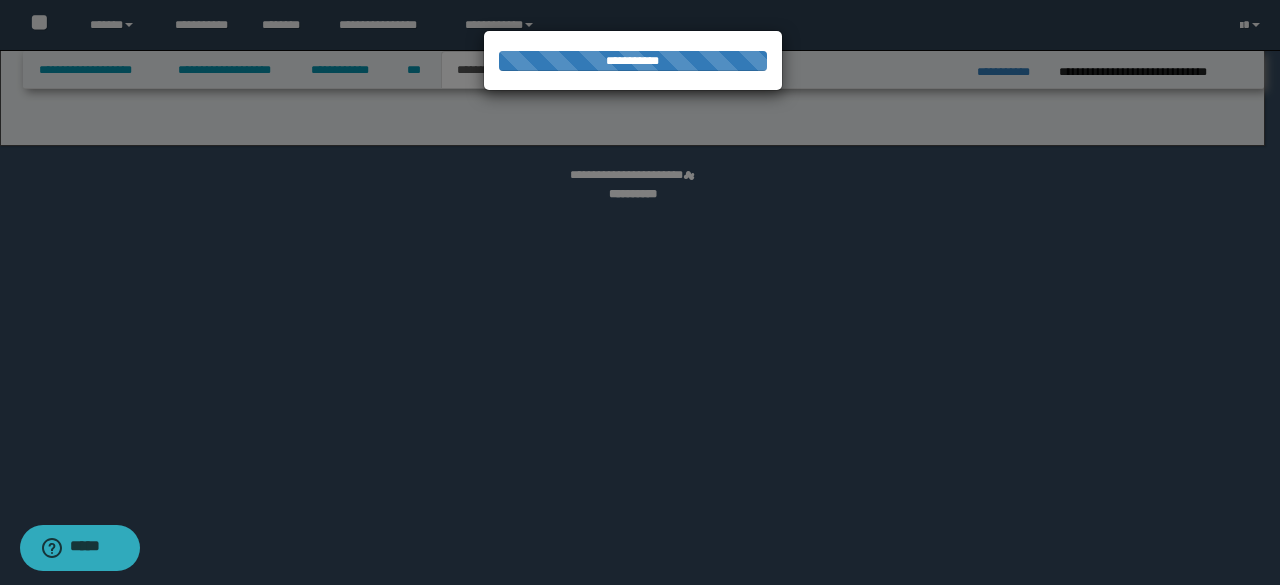 select on "*" 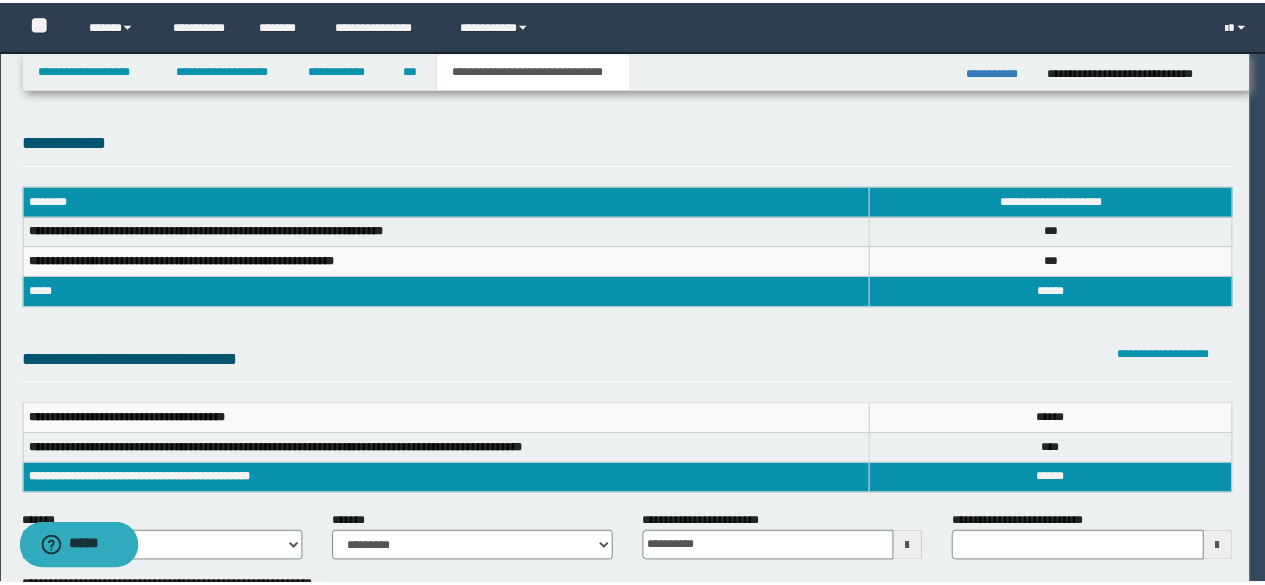 scroll, scrollTop: 0, scrollLeft: 0, axis: both 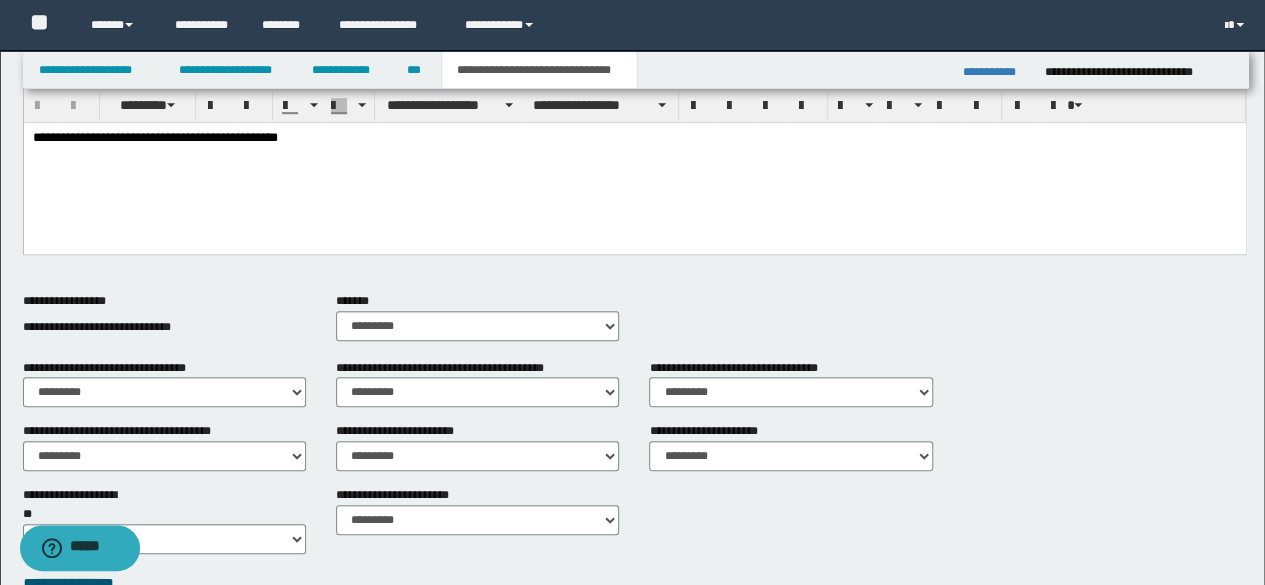 click on "**********" at bounding box center [634, 137] 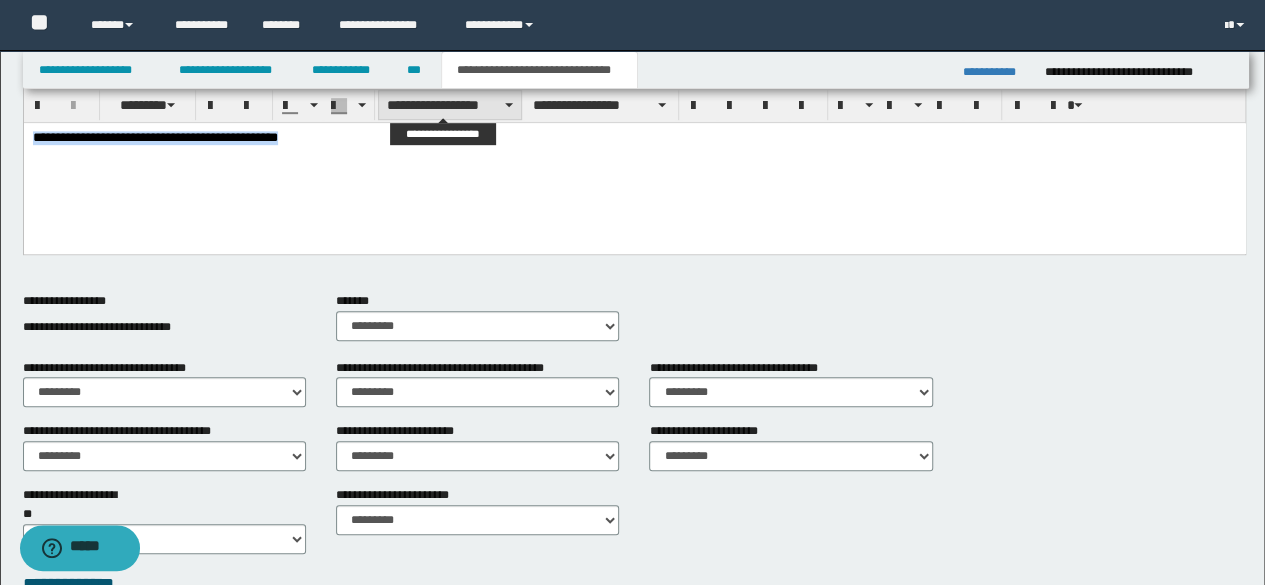 click on "**********" at bounding box center (450, 105) 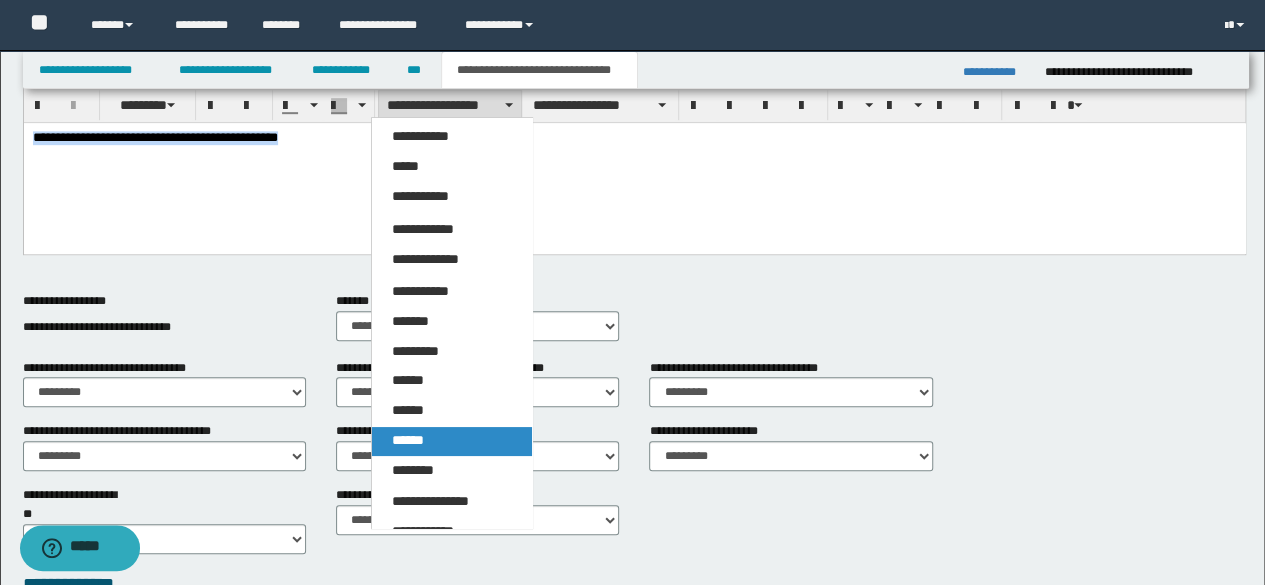 click on "******" at bounding box center [451, 441] 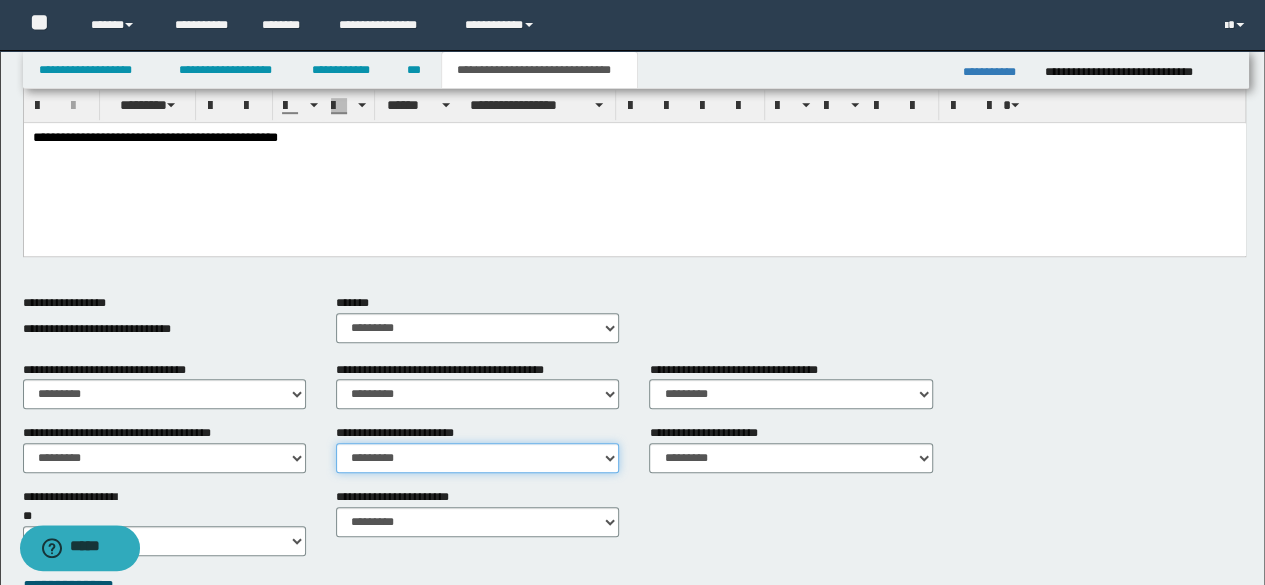 click on "*********
**
**" at bounding box center (477, 458) 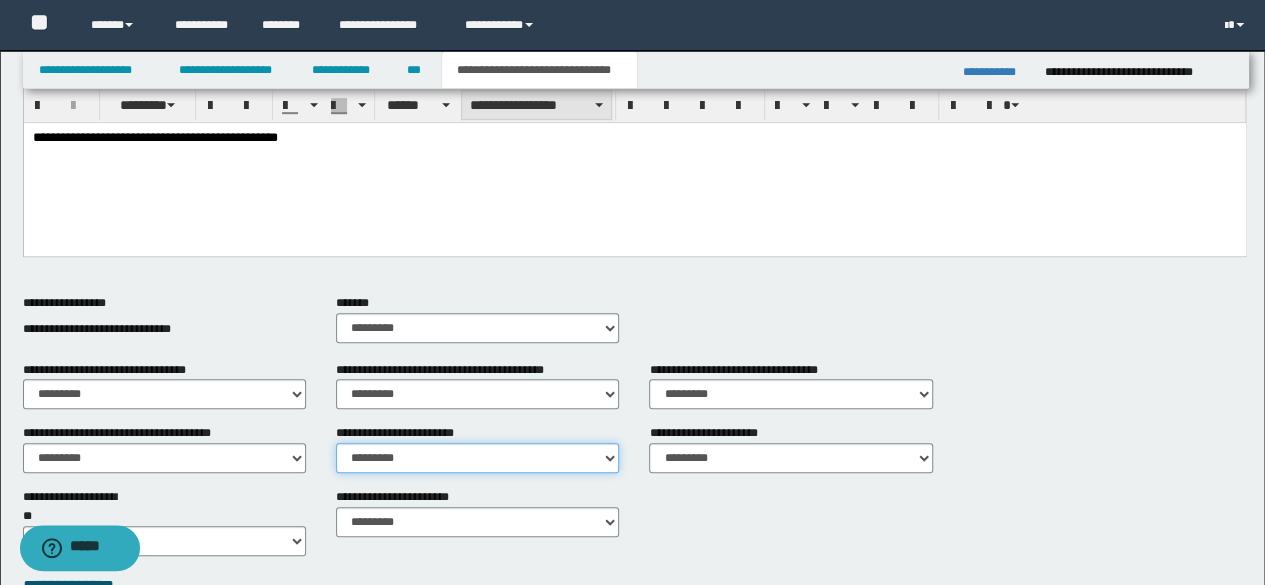 click on "**********" at bounding box center (536, 105) 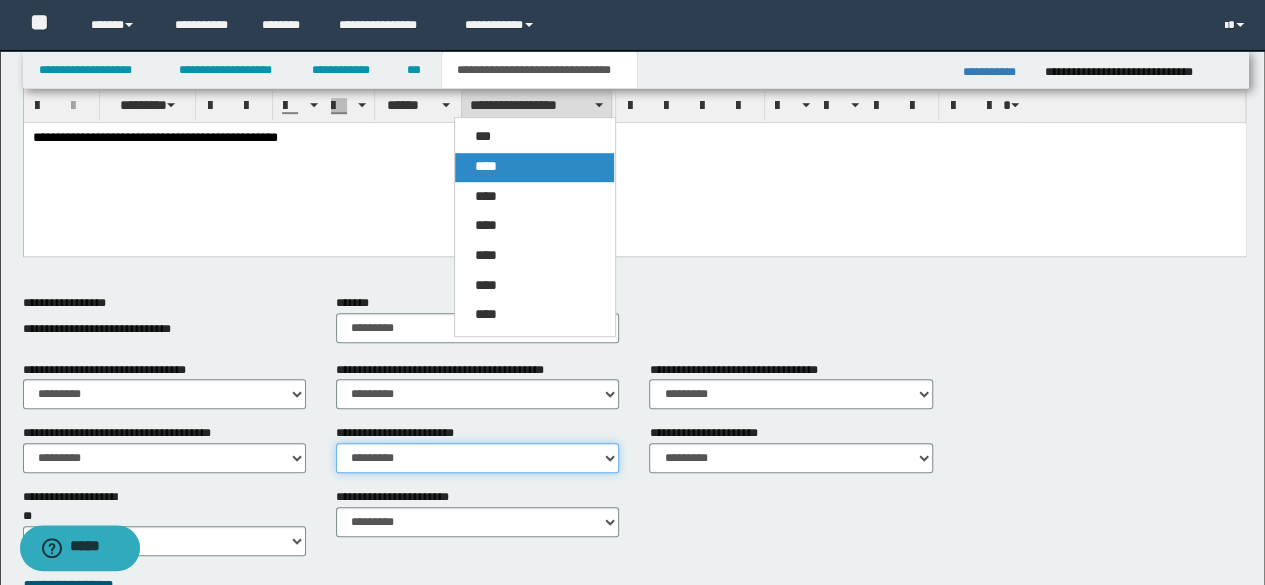 click on "****" at bounding box center (534, 167) 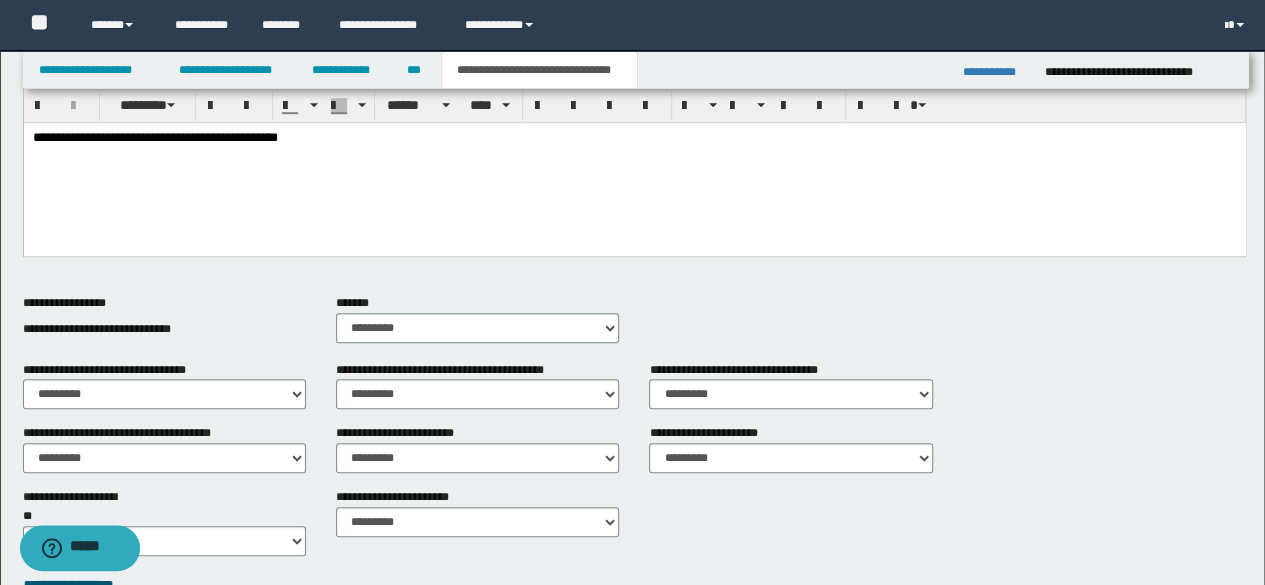 click on "**********" at bounding box center (154, 136) 